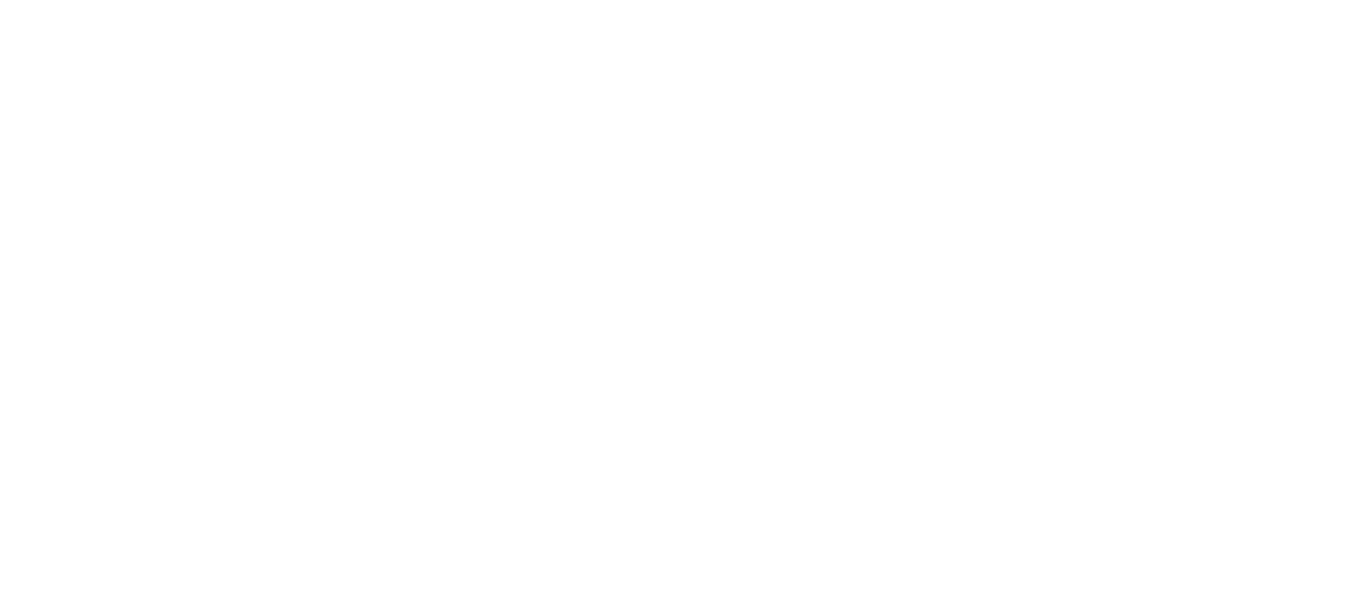 scroll, scrollTop: 0, scrollLeft: 0, axis: both 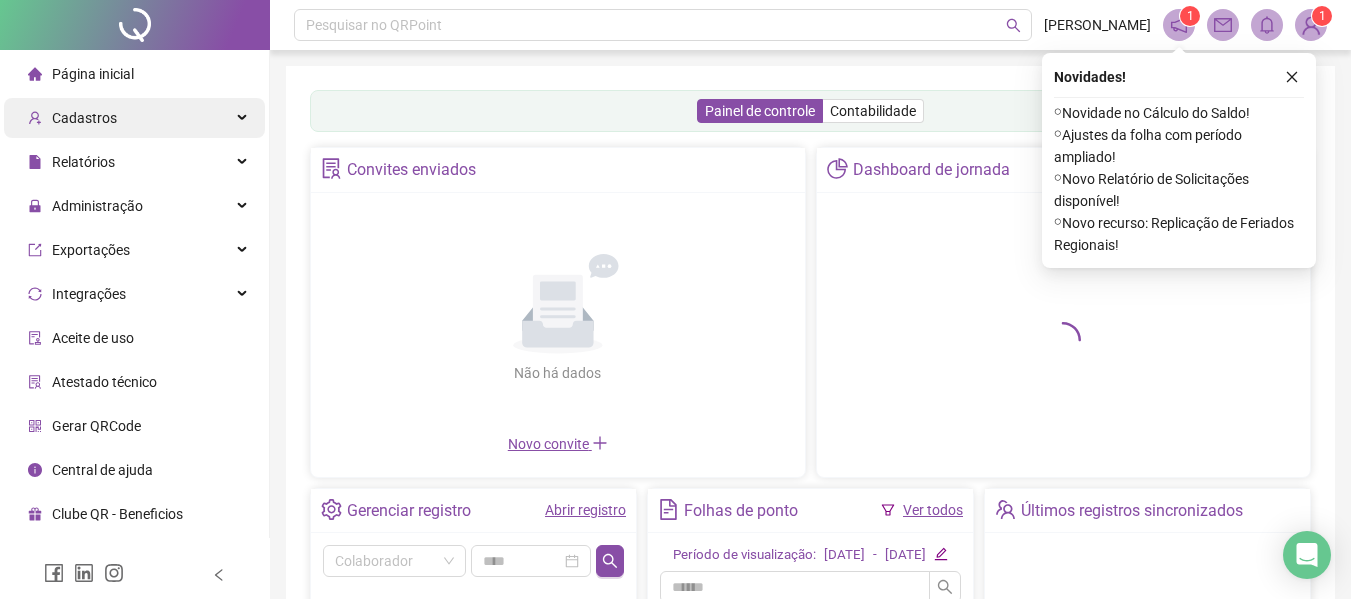 click on "Cadastros" at bounding box center [84, 118] 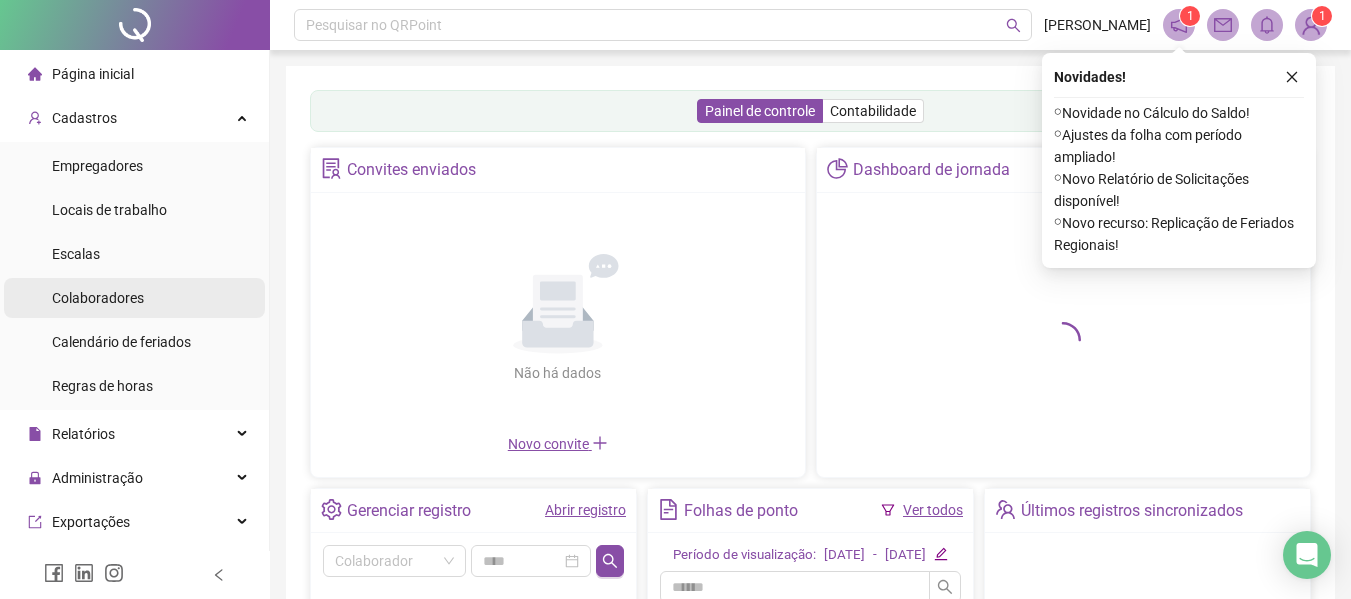 click on "Colaboradores" at bounding box center [98, 298] 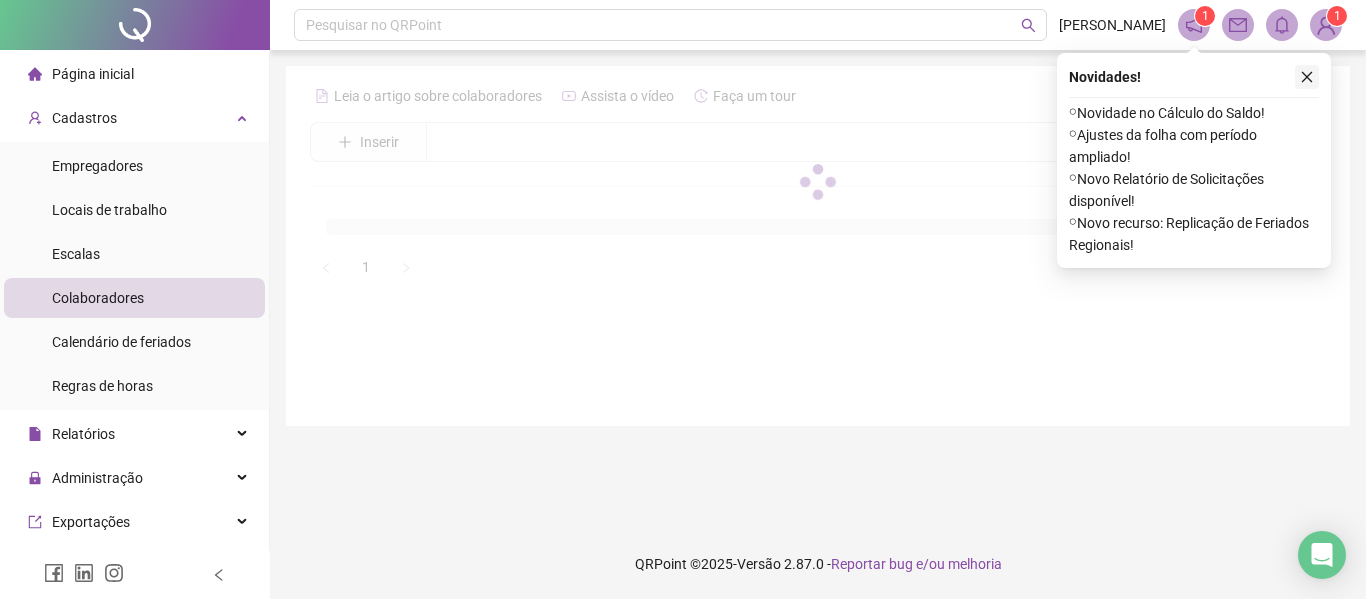 click at bounding box center (1307, 77) 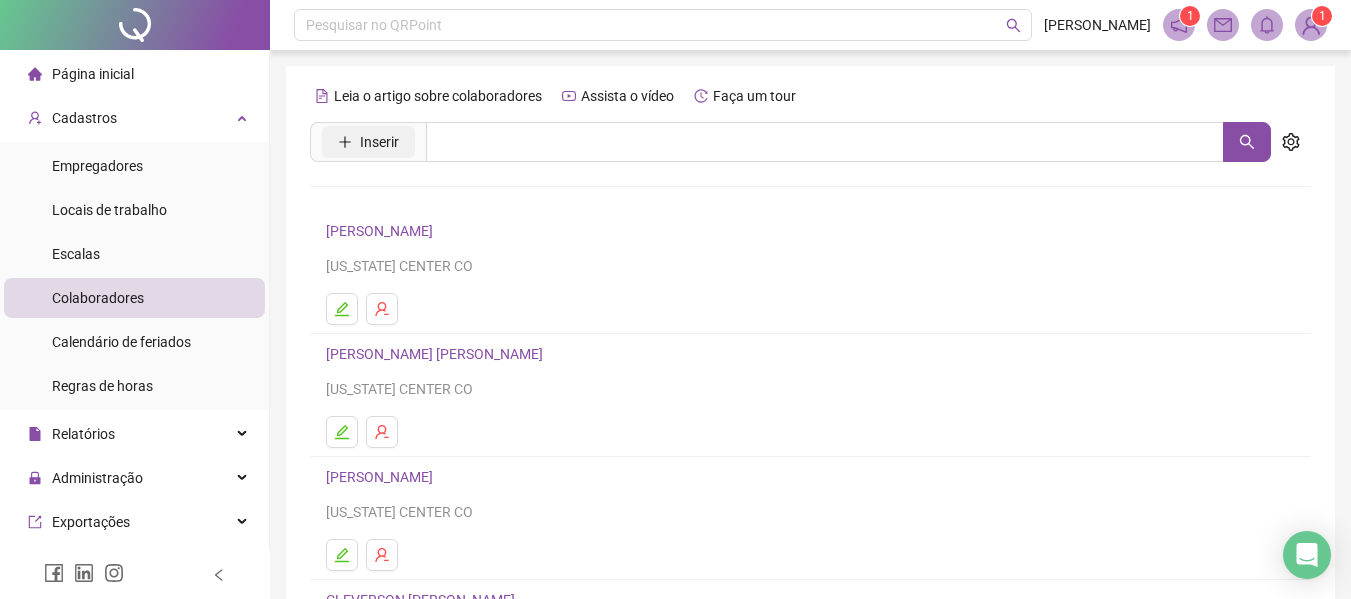 click on "Inserir" at bounding box center [379, 142] 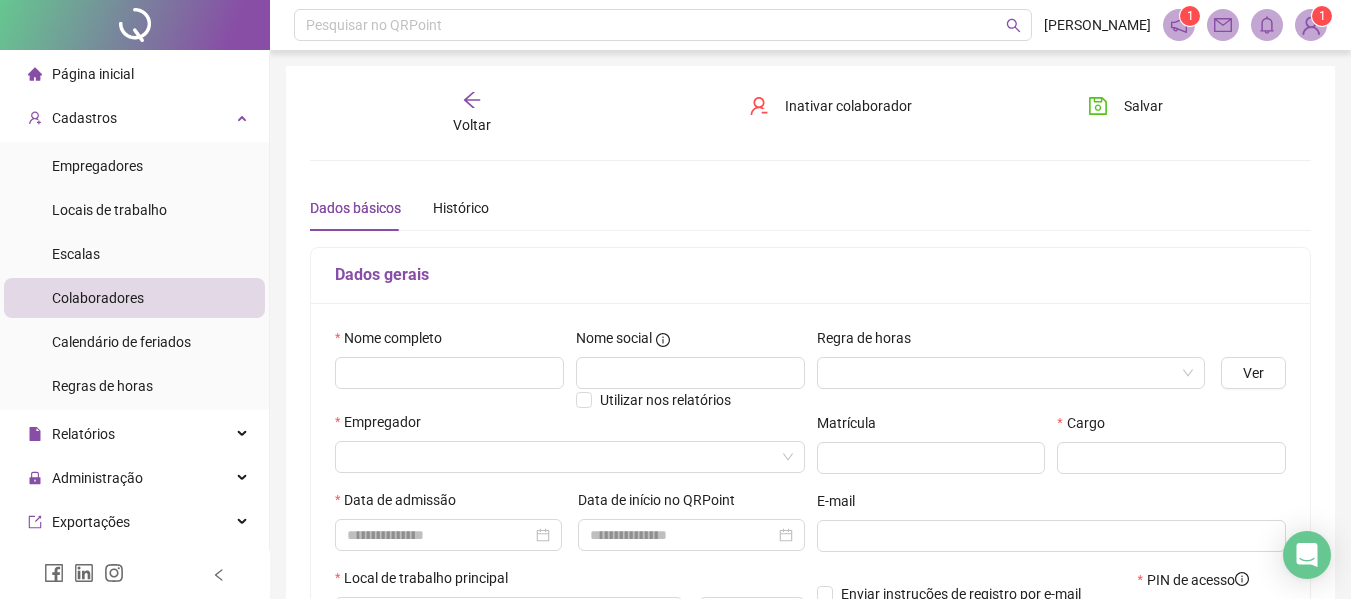 type on "*****" 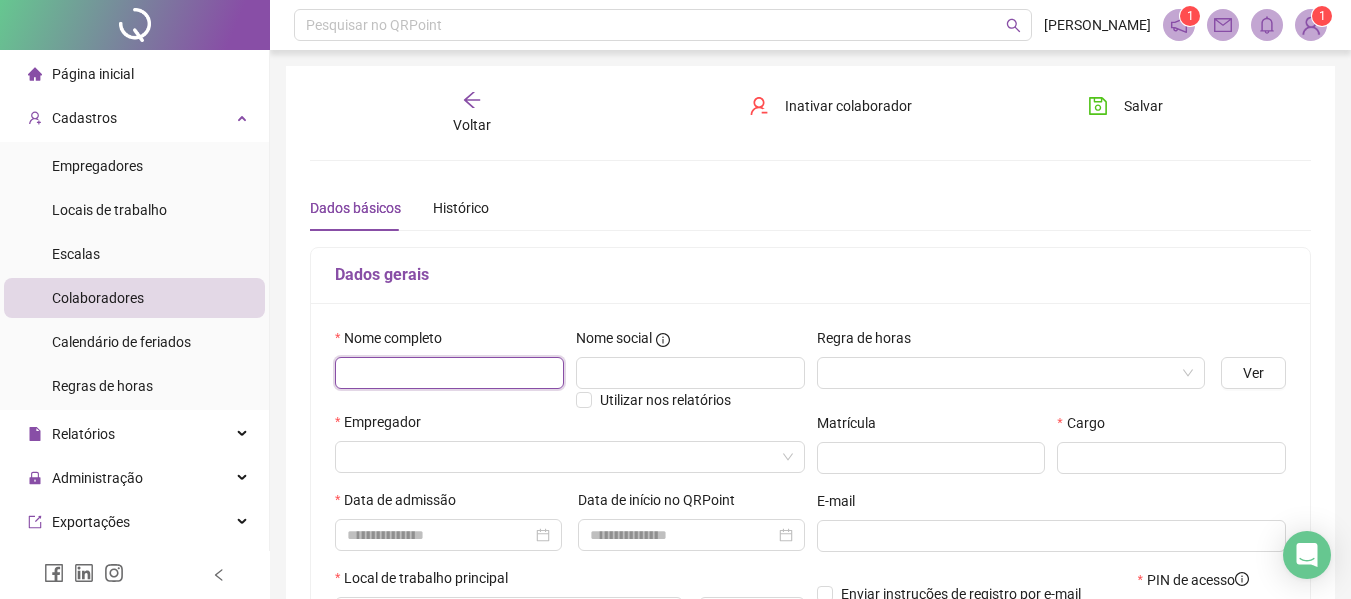 click at bounding box center (449, 373) 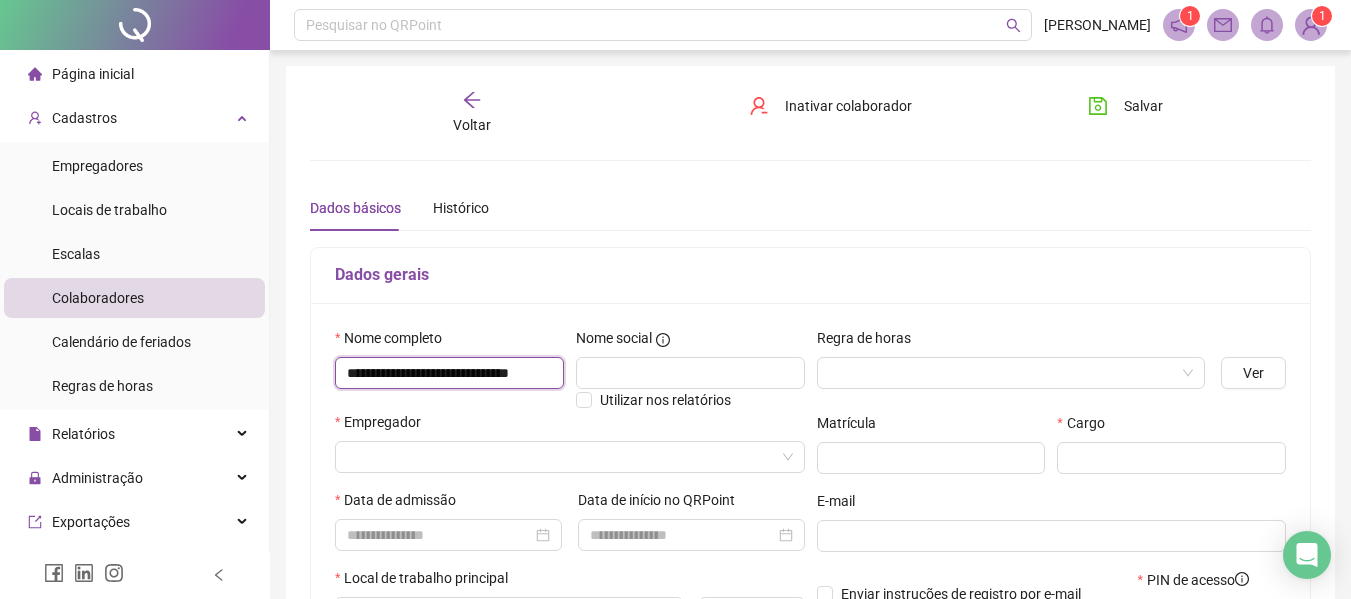 scroll, scrollTop: 0, scrollLeft: 34, axis: horizontal 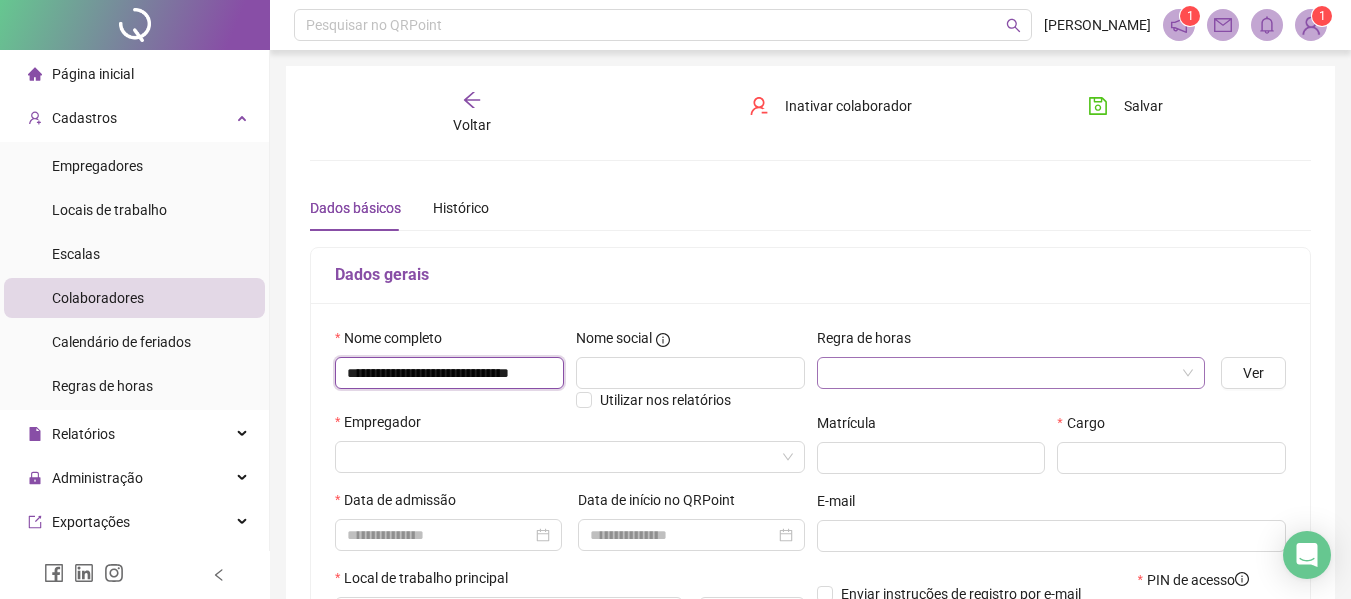 type on "**********" 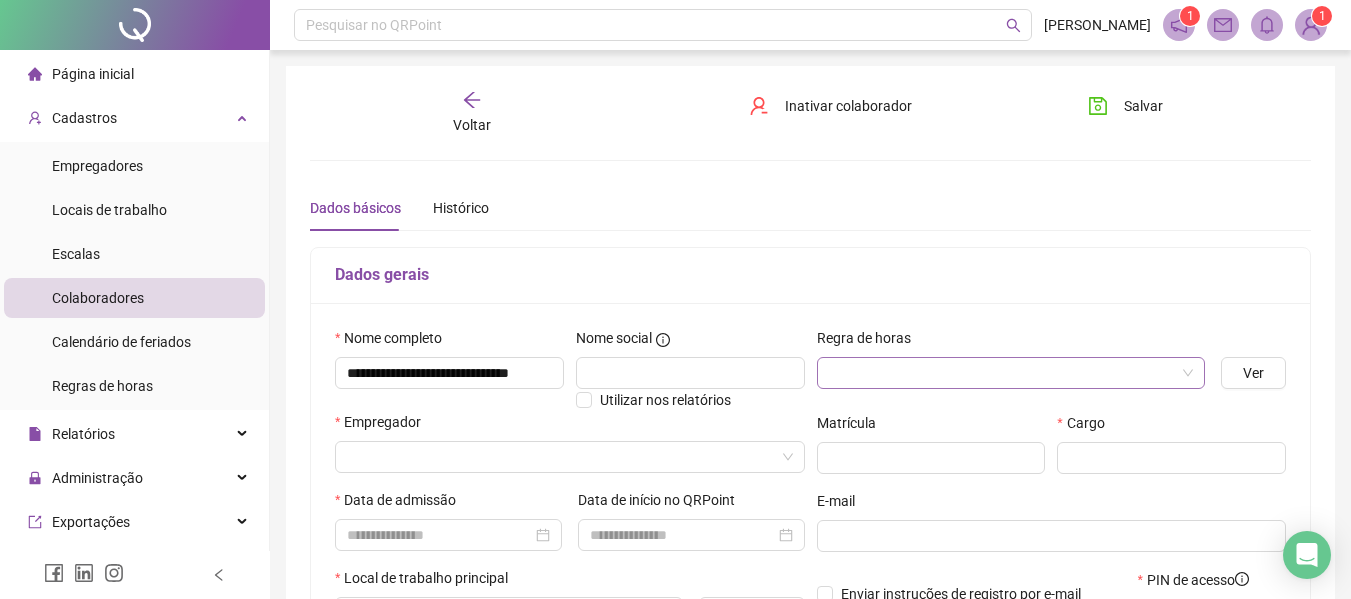click at bounding box center (1005, 373) 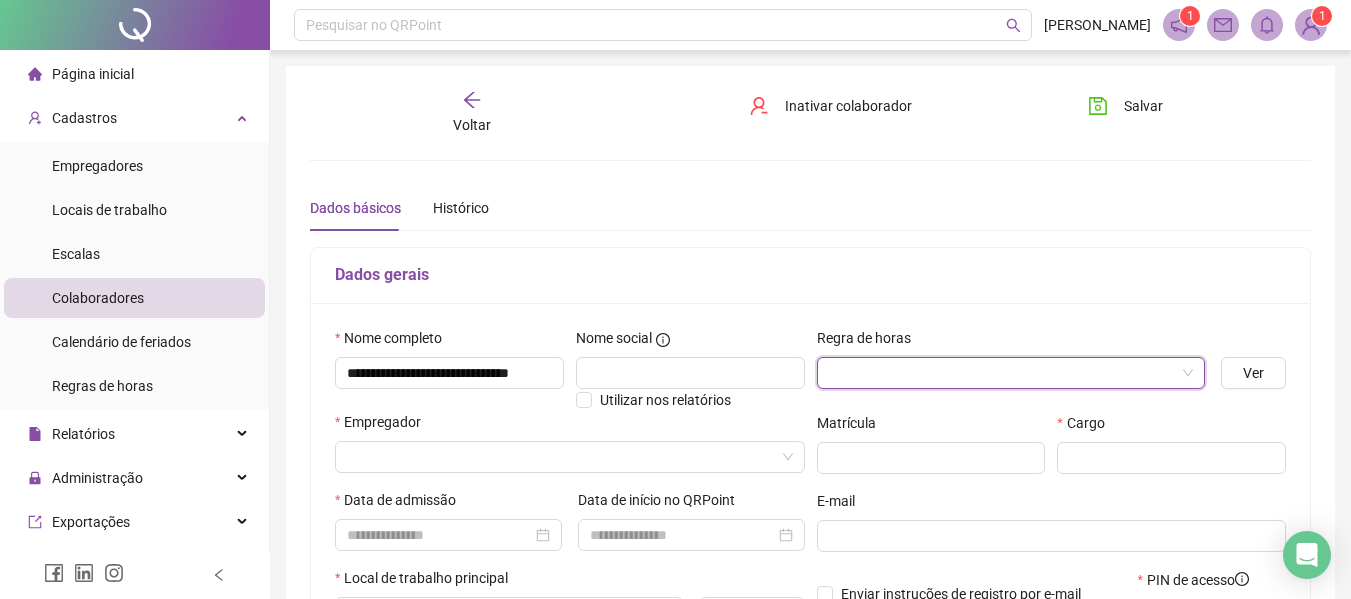 scroll, scrollTop: 0, scrollLeft: 0, axis: both 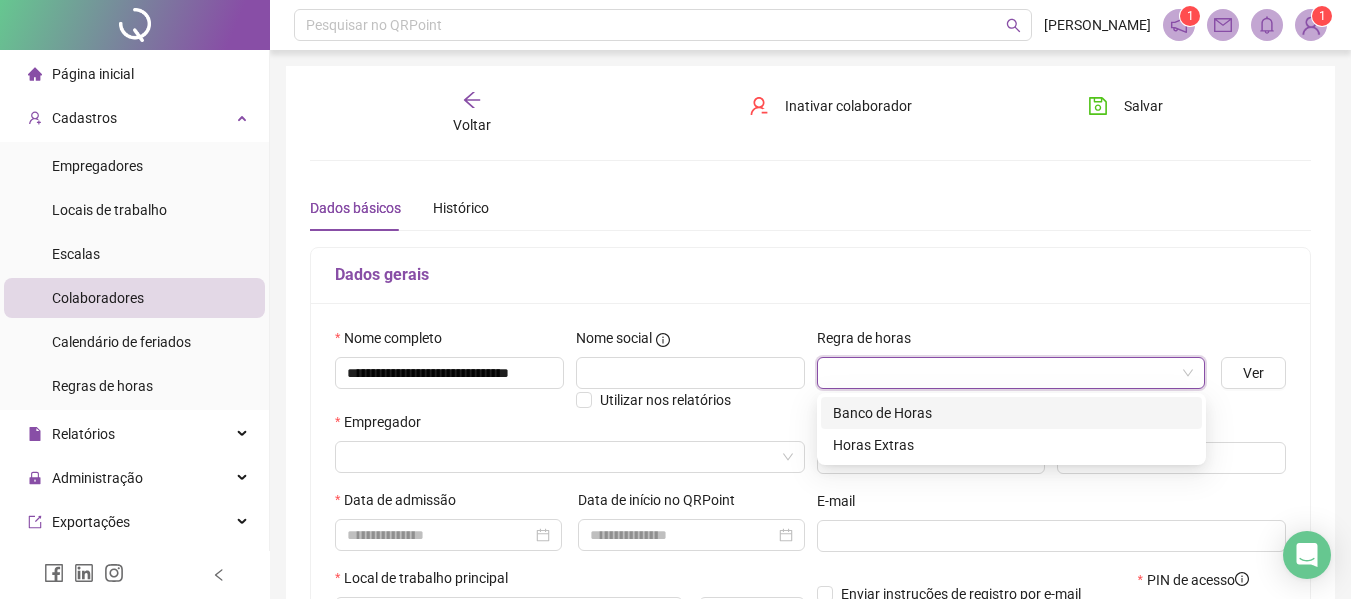 click on "Banco de Horas" at bounding box center (1011, 413) 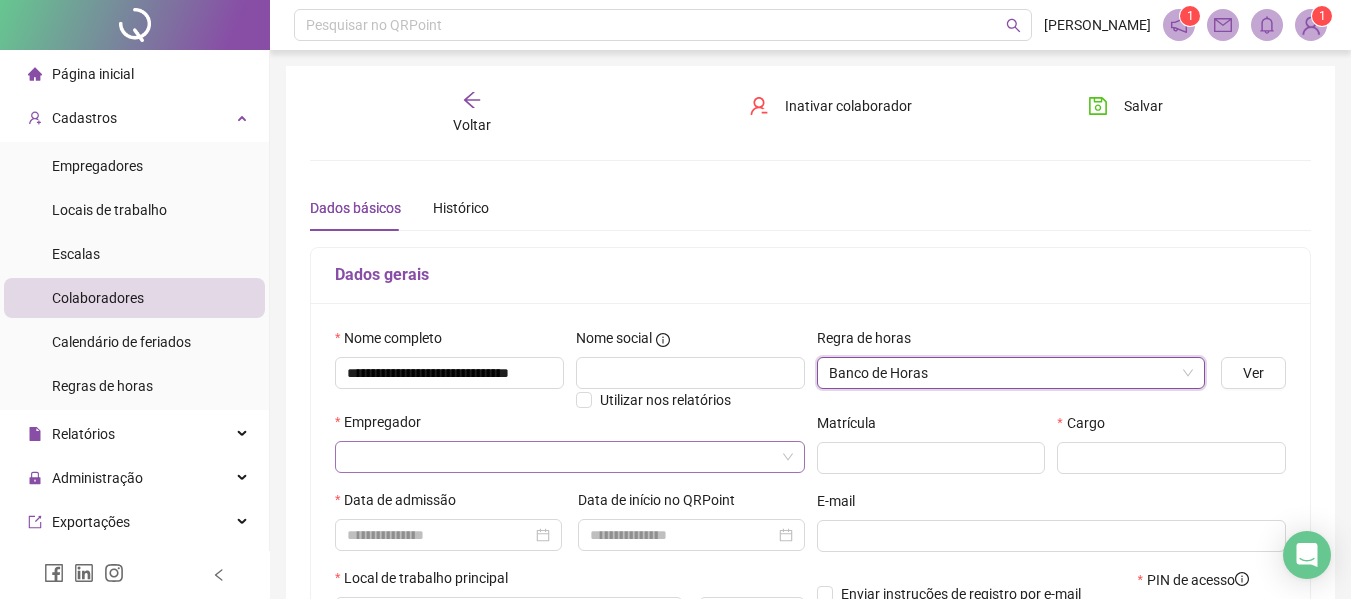click at bounding box center (564, 457) 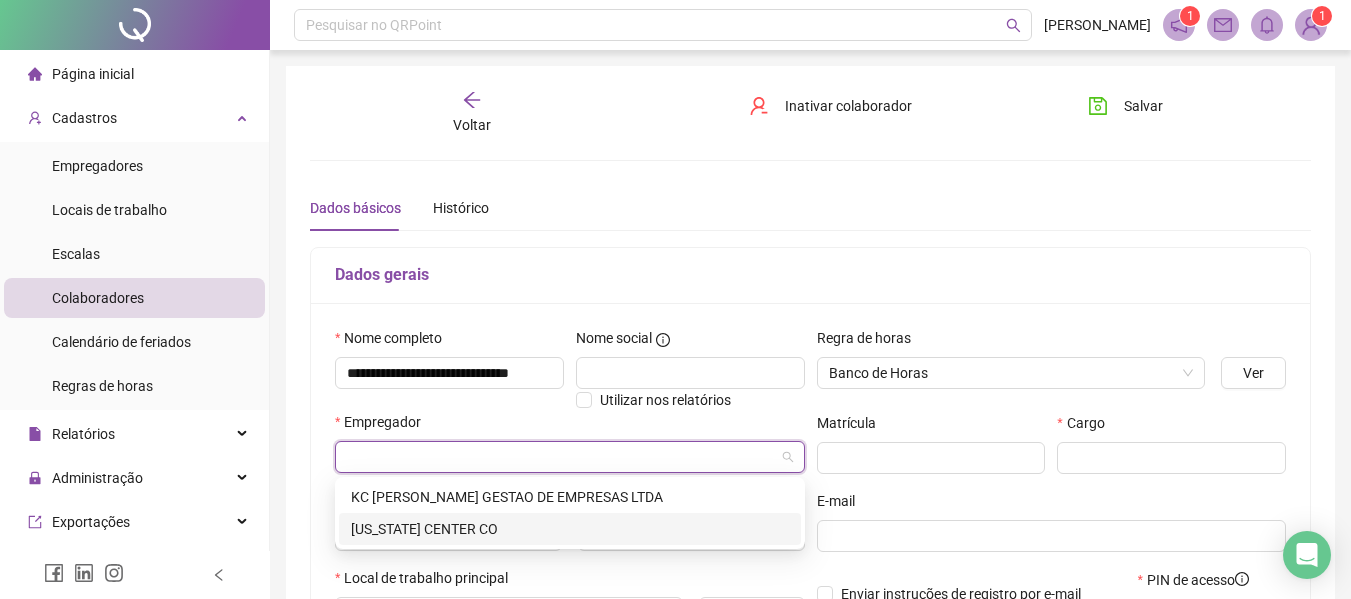 click on "[US_STATE] CENTER CO" at bounding box center (570, 529) 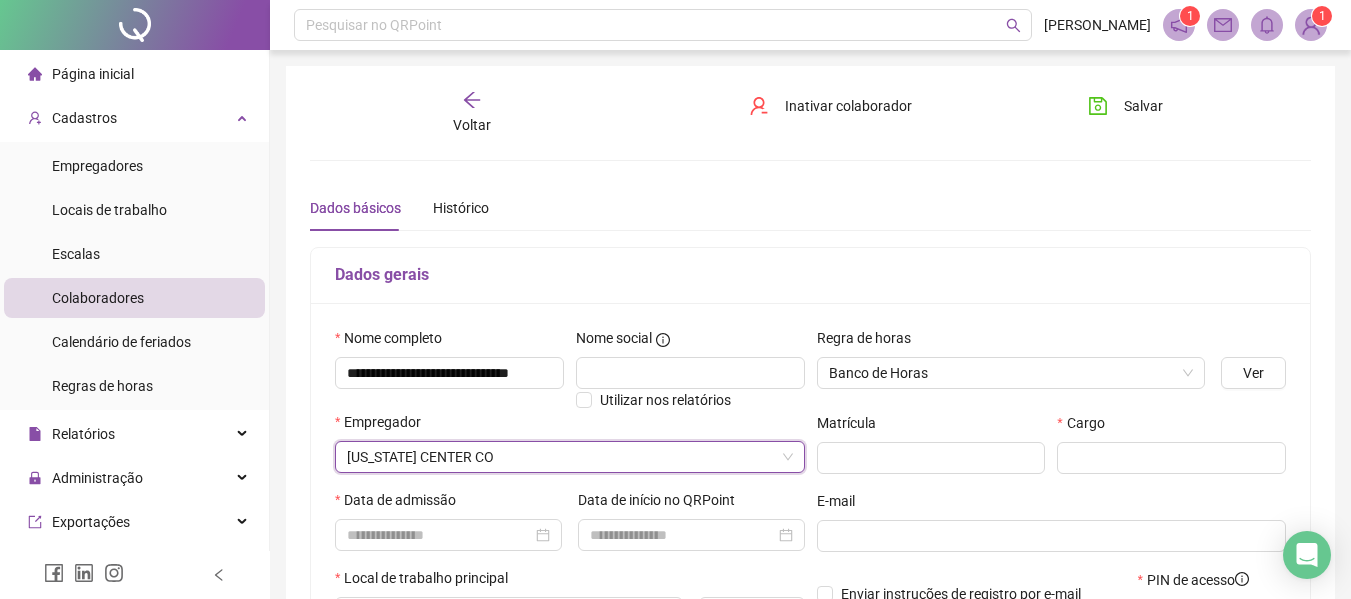 scroll, scrollTop: 100, scrollLeft: 0, axis: vertical 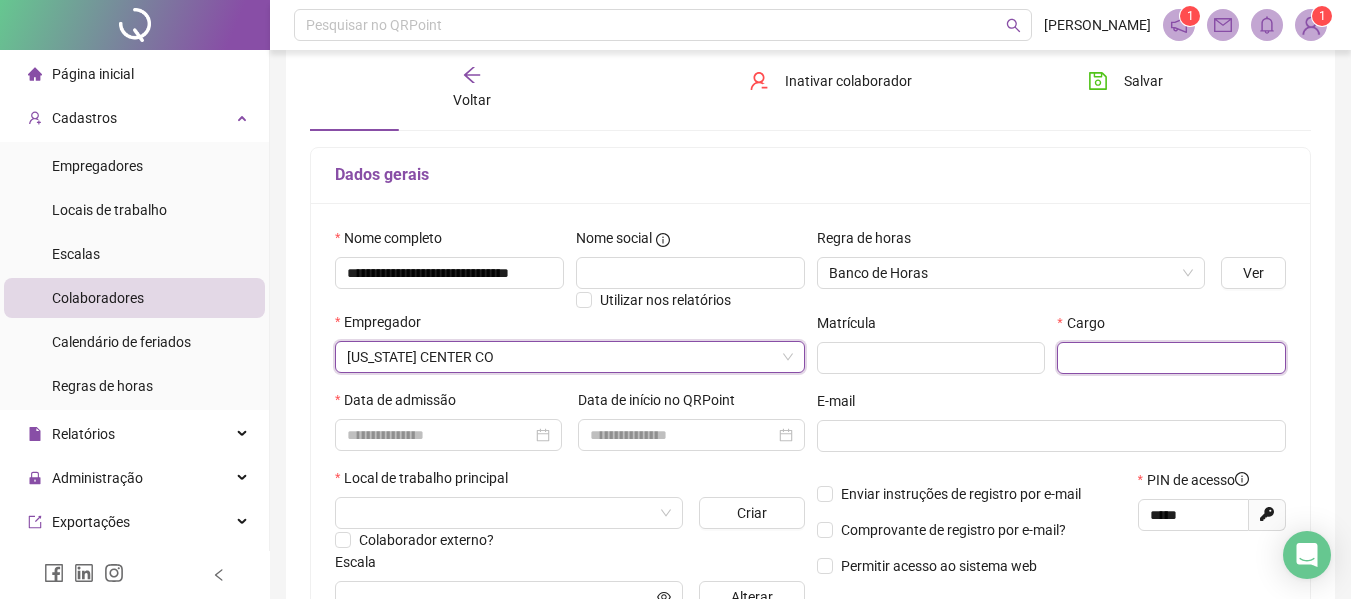 click at bounding box center [1171, 358] 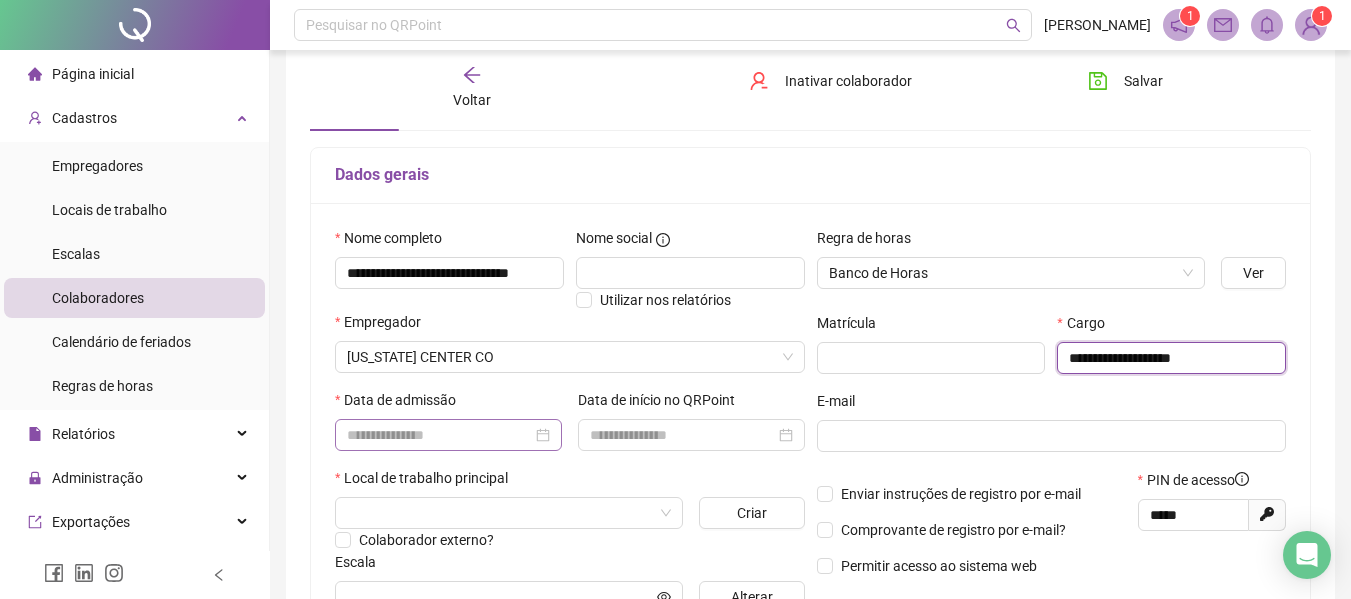 type on "**********" 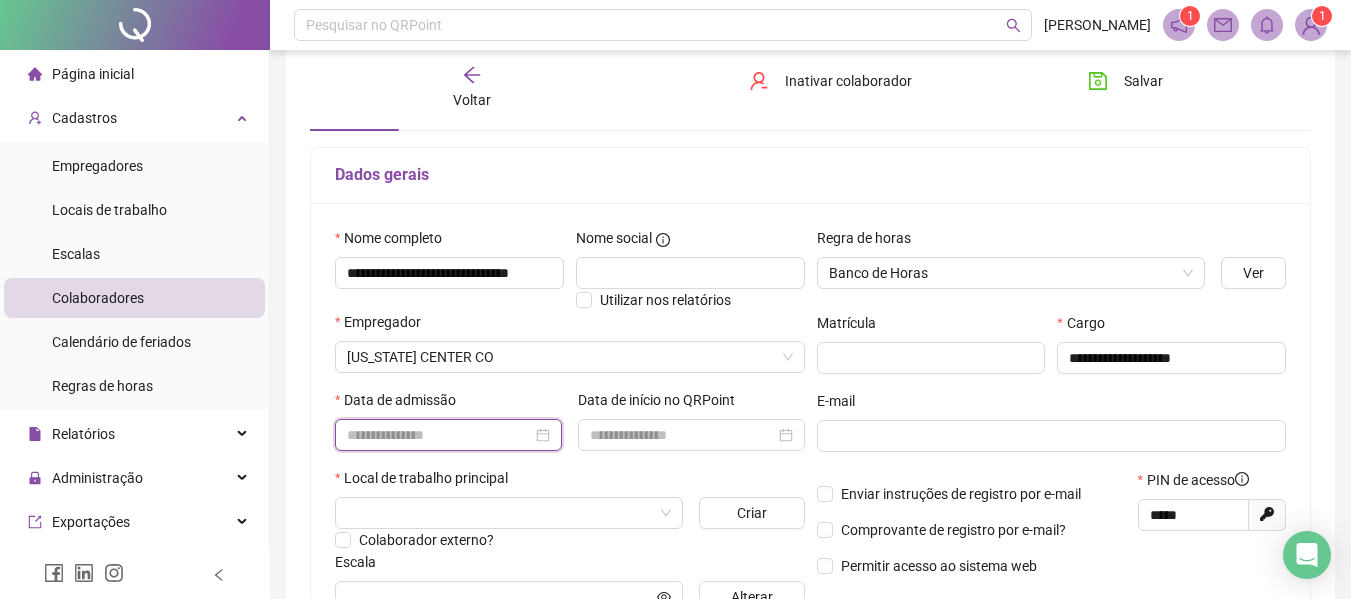 click at bounding box center [439, 435] 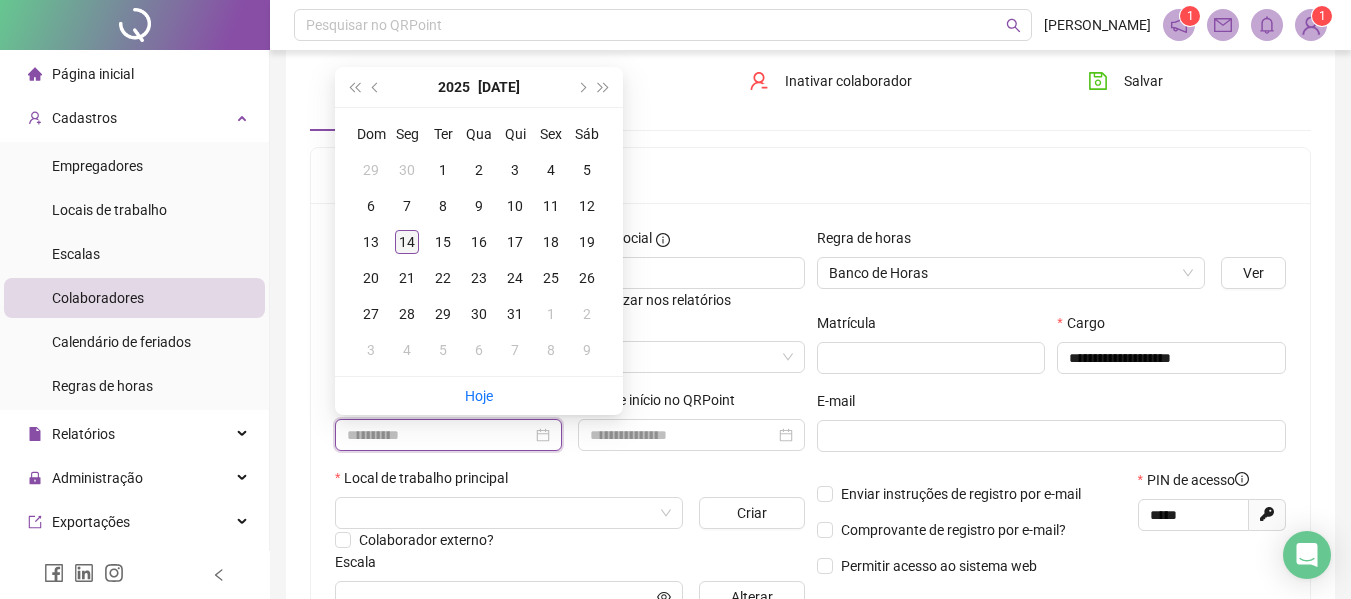 type on "**********" 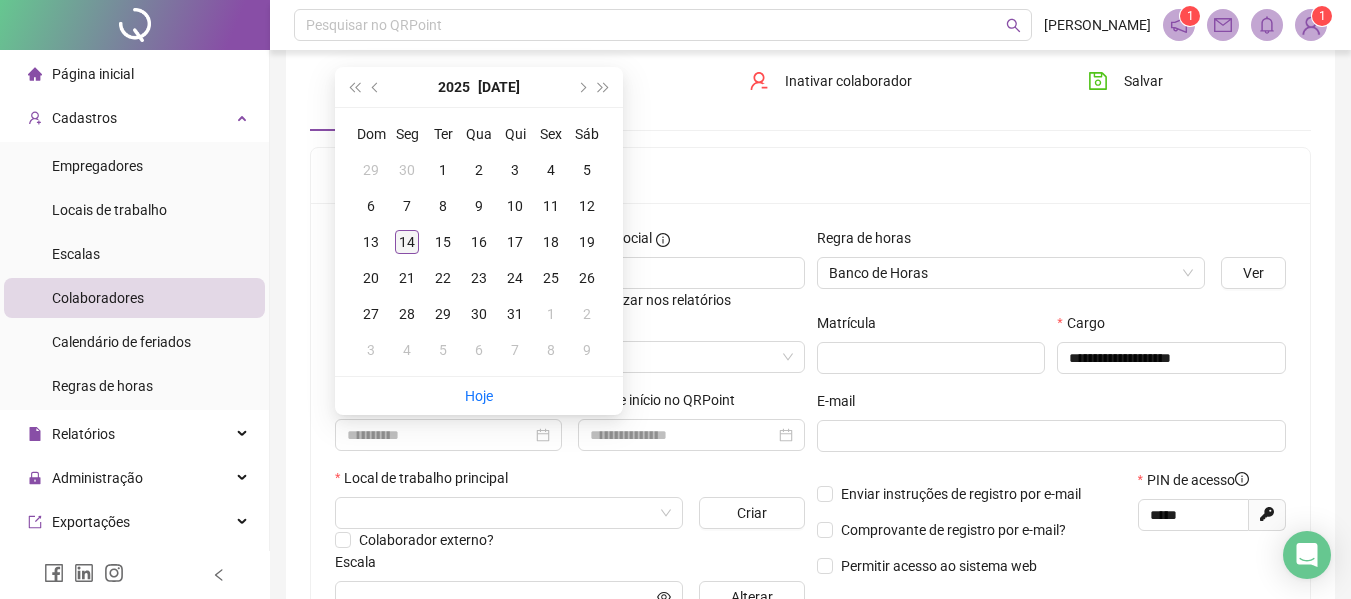 click on "14" at bounding box center (407, 242) 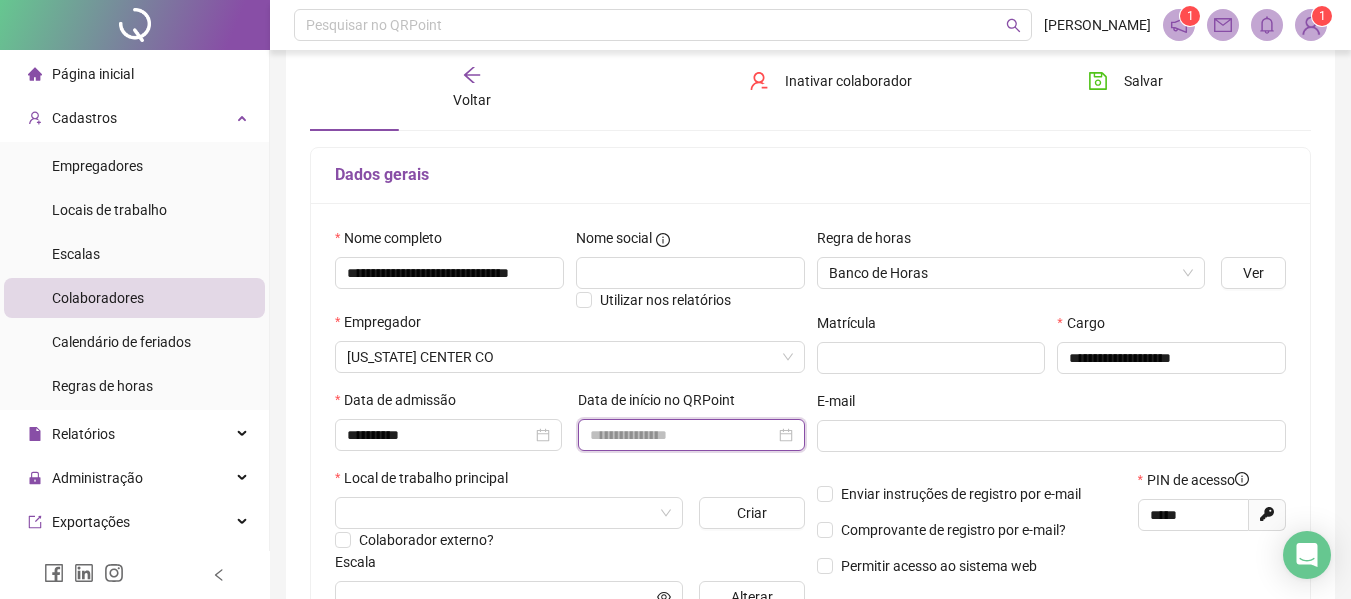 click at bounding box center (682, 435) 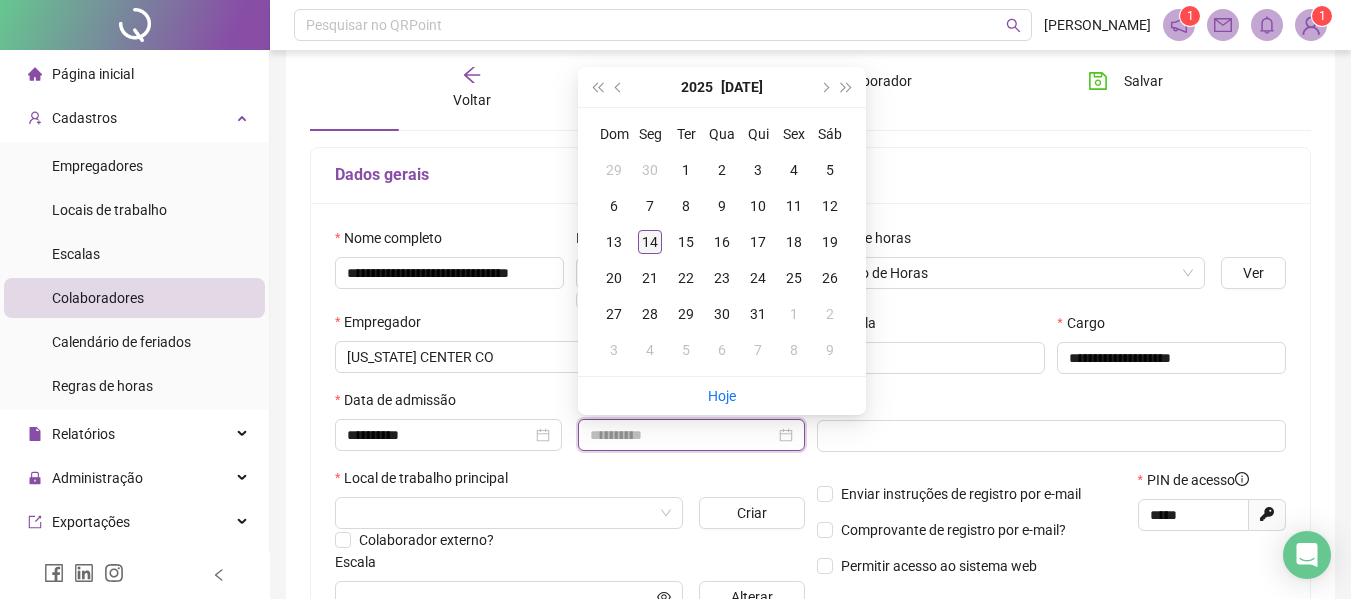 type on "**********" 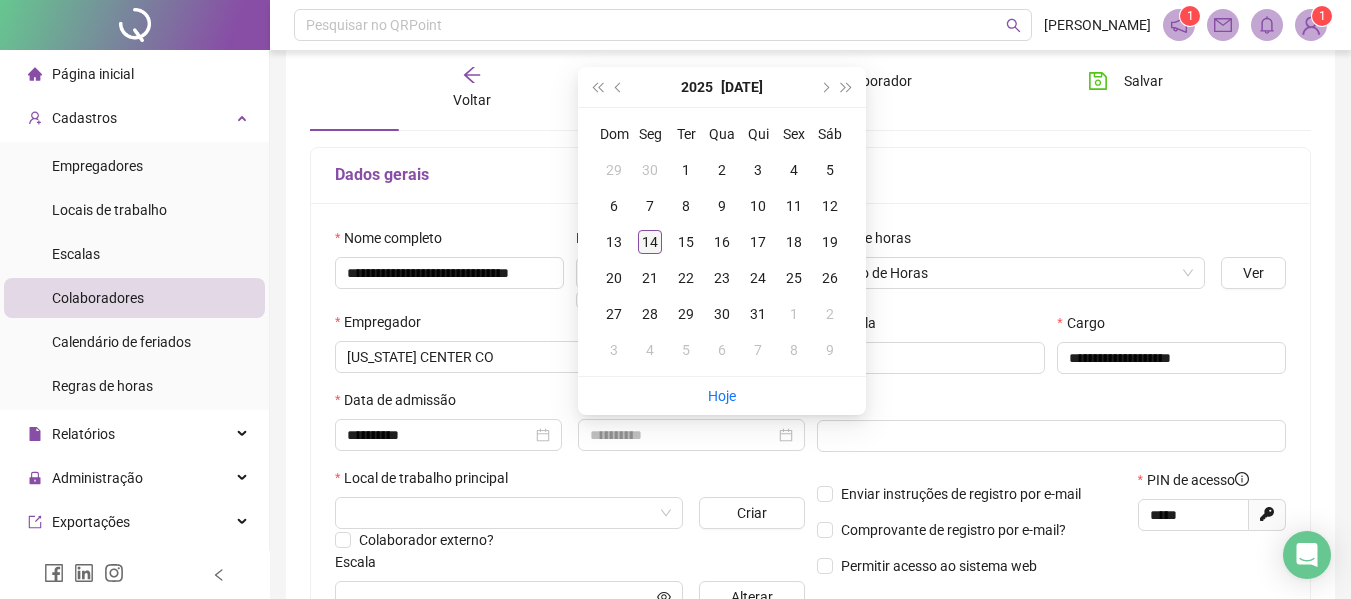 click on "14" at bounding box center [650, 242] 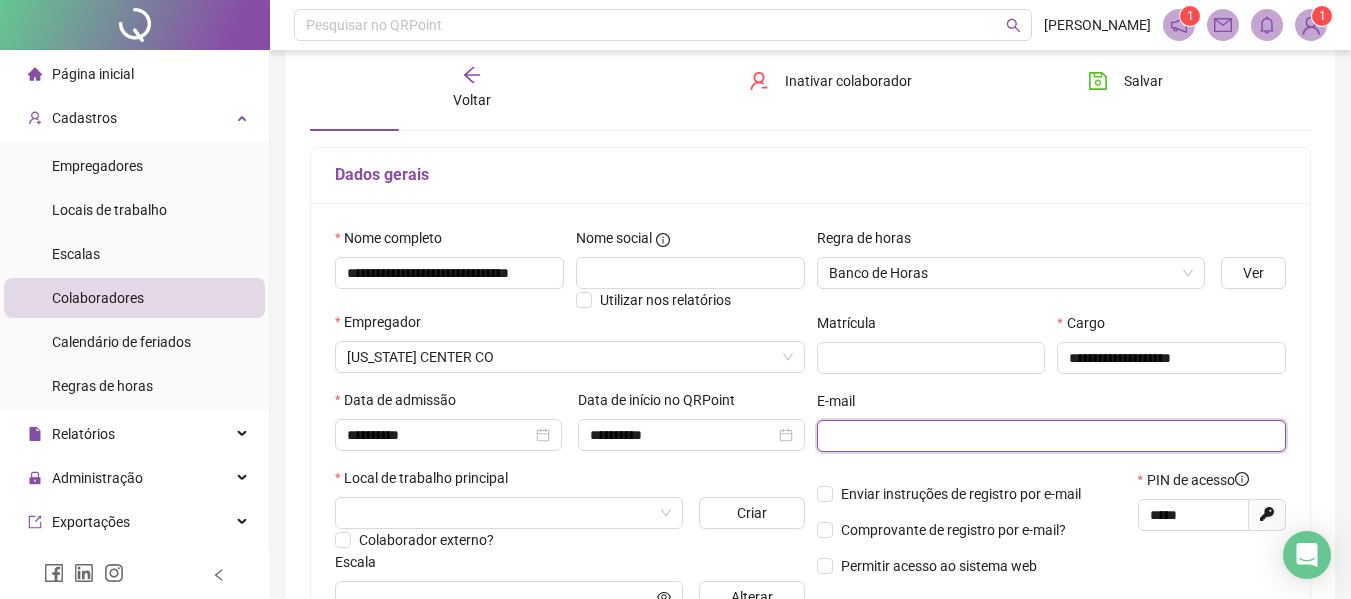 click at bounding box center [1050, 436] 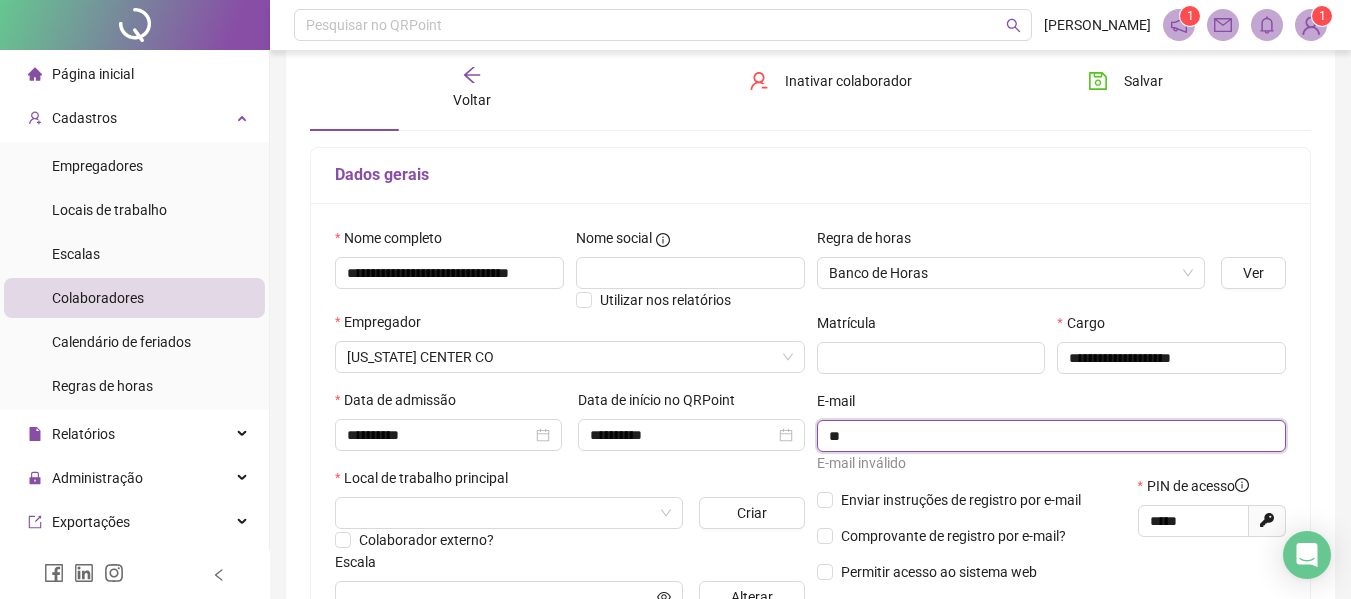 type on "*" 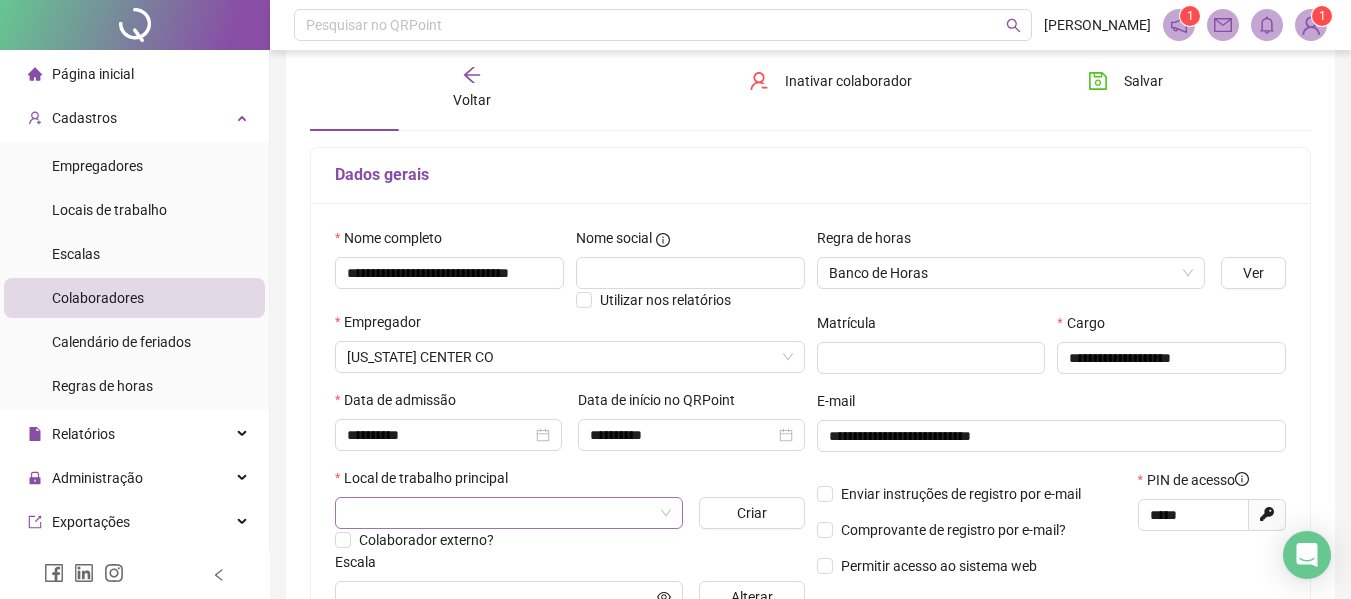 click at bounding box center [503, 513] 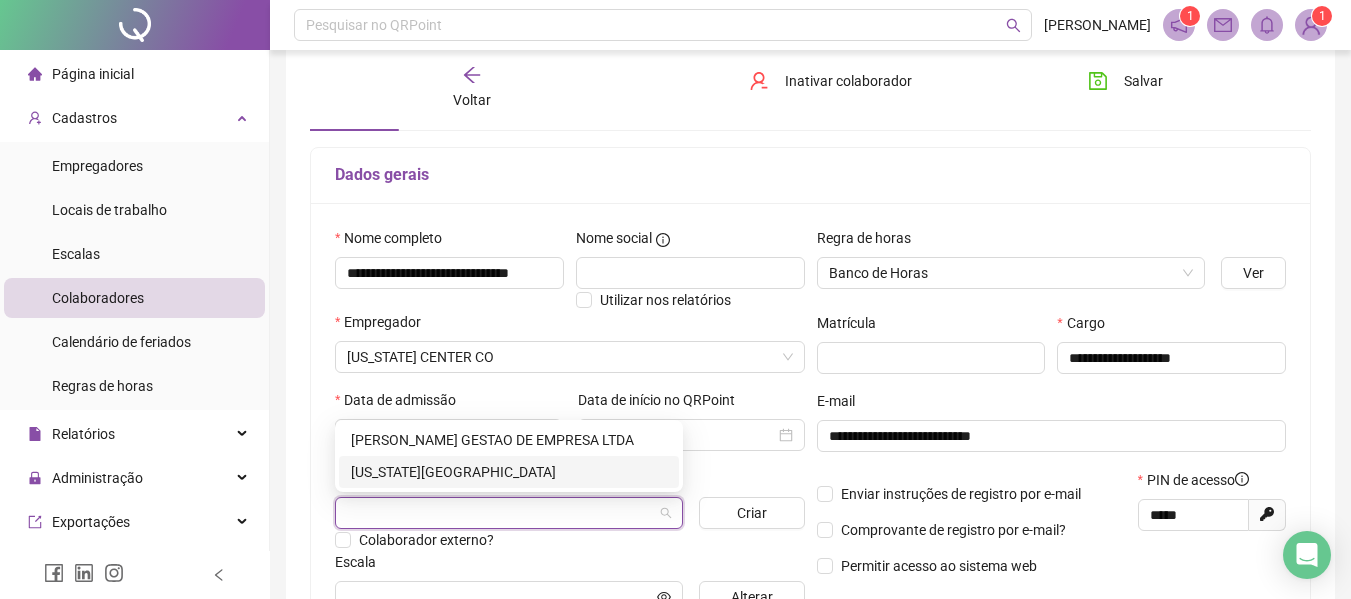 click on "[US_STATE][GEOGRAPHIC_DATA]" at bounding box center [509, 472] 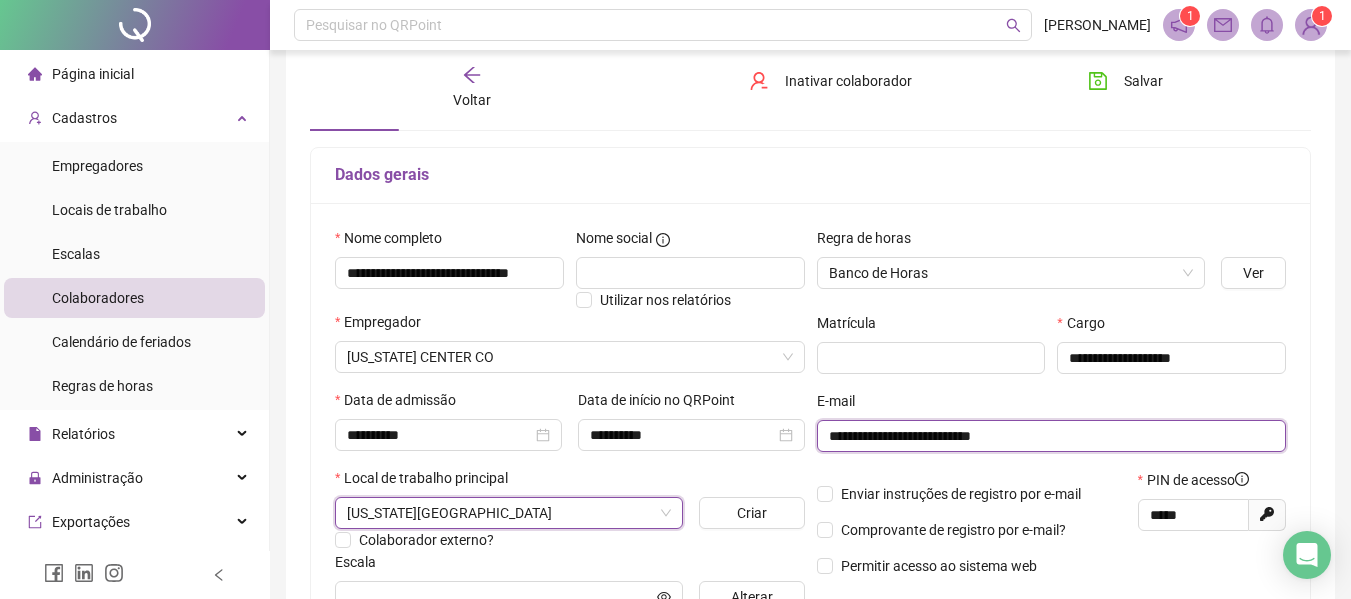 click on "**********" at bounding box center [1050, 436] 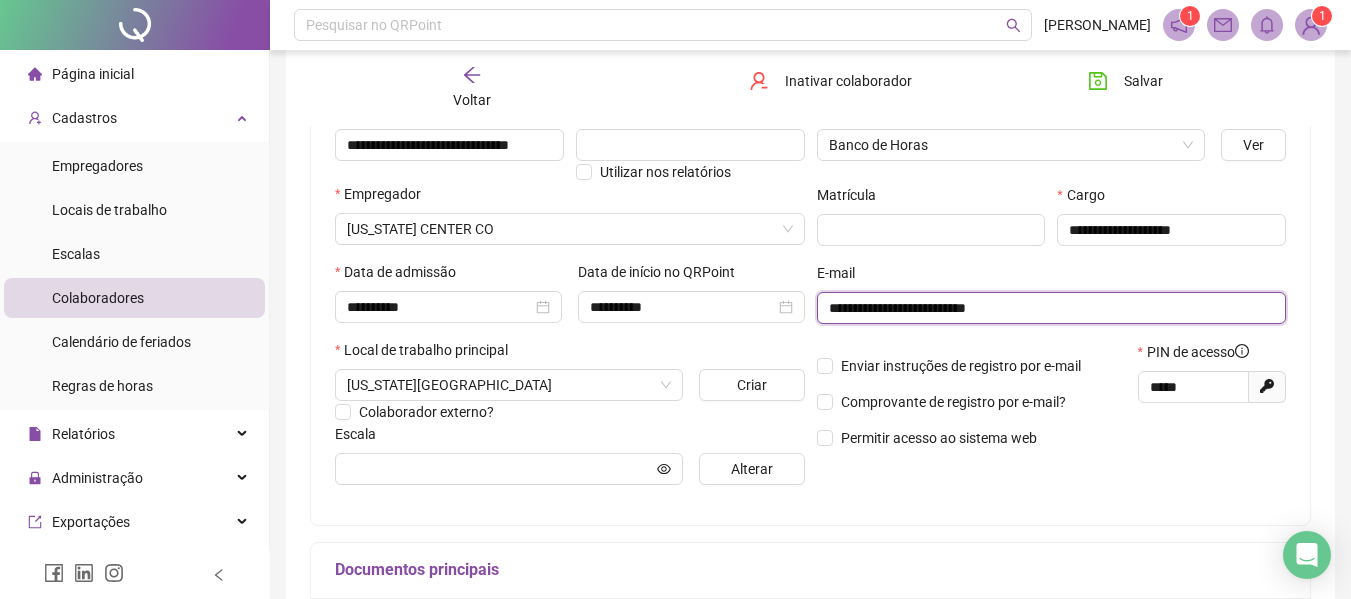 scroll, scrollTop: 300, scrollLeft: 0, axis: vertical 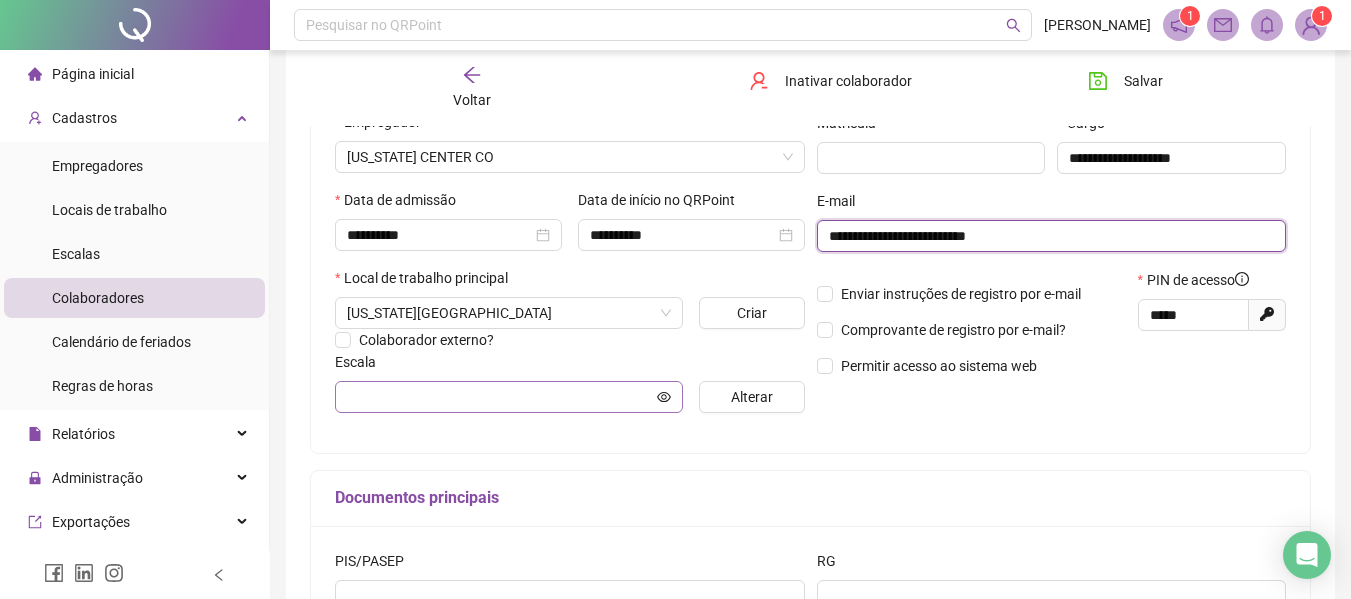 type on "**********" 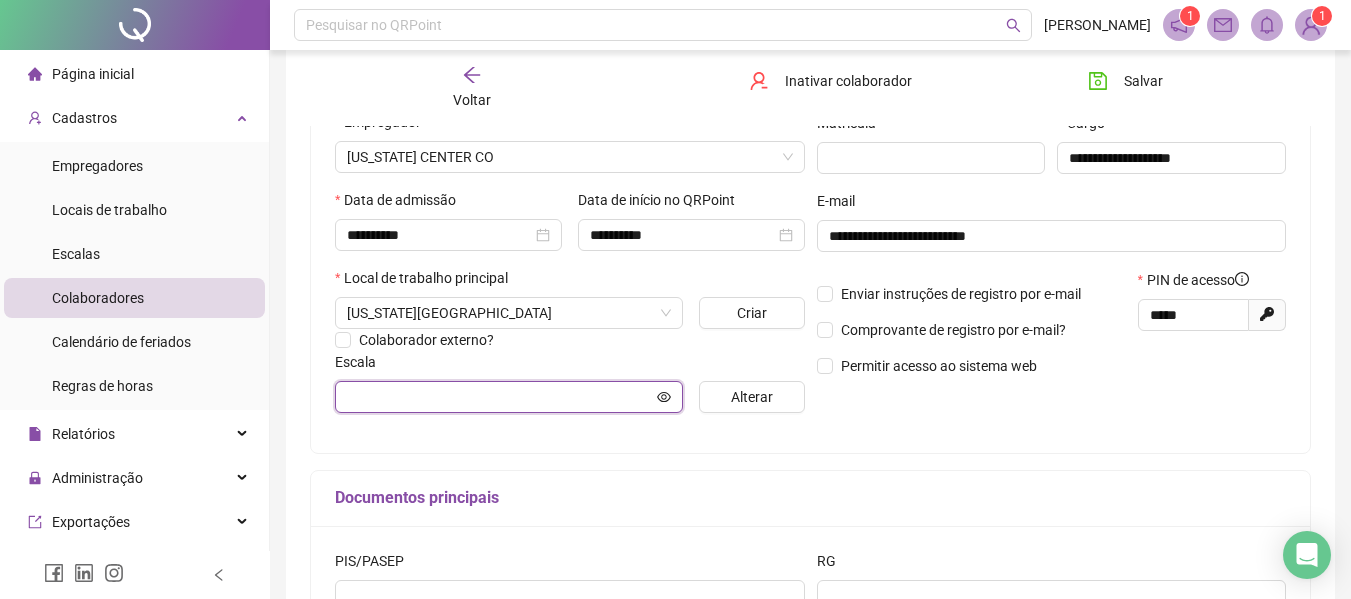 click at bounding box center (500, 397) 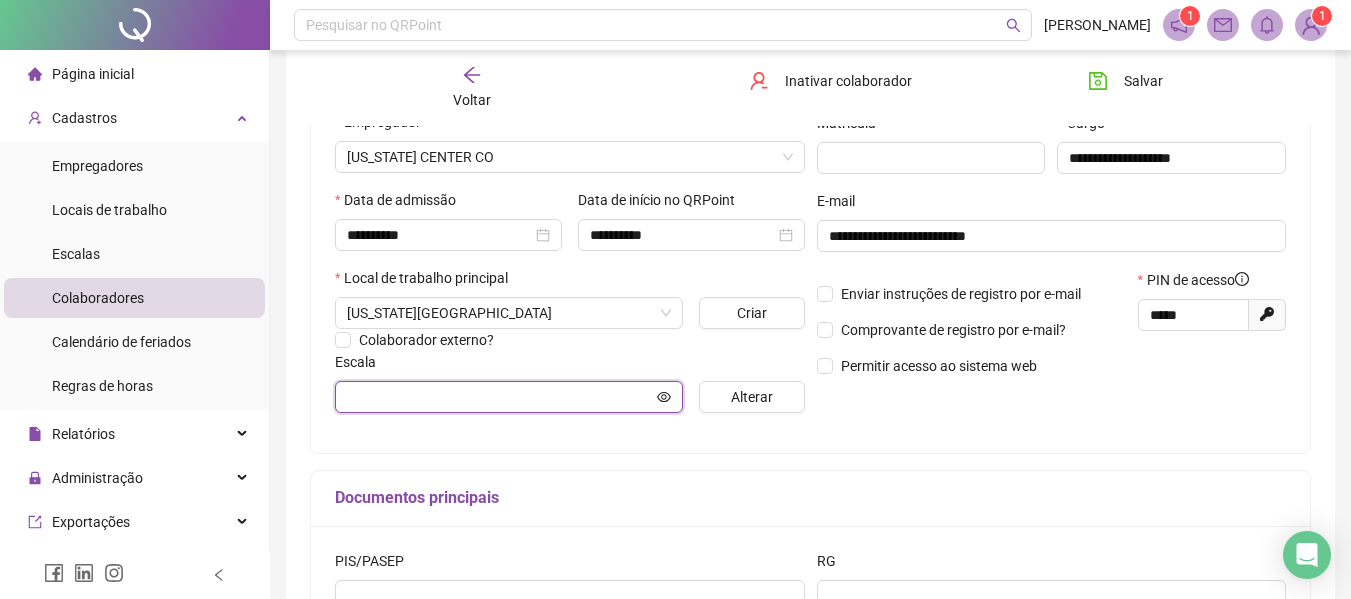 click at bounding box center [500, 397] 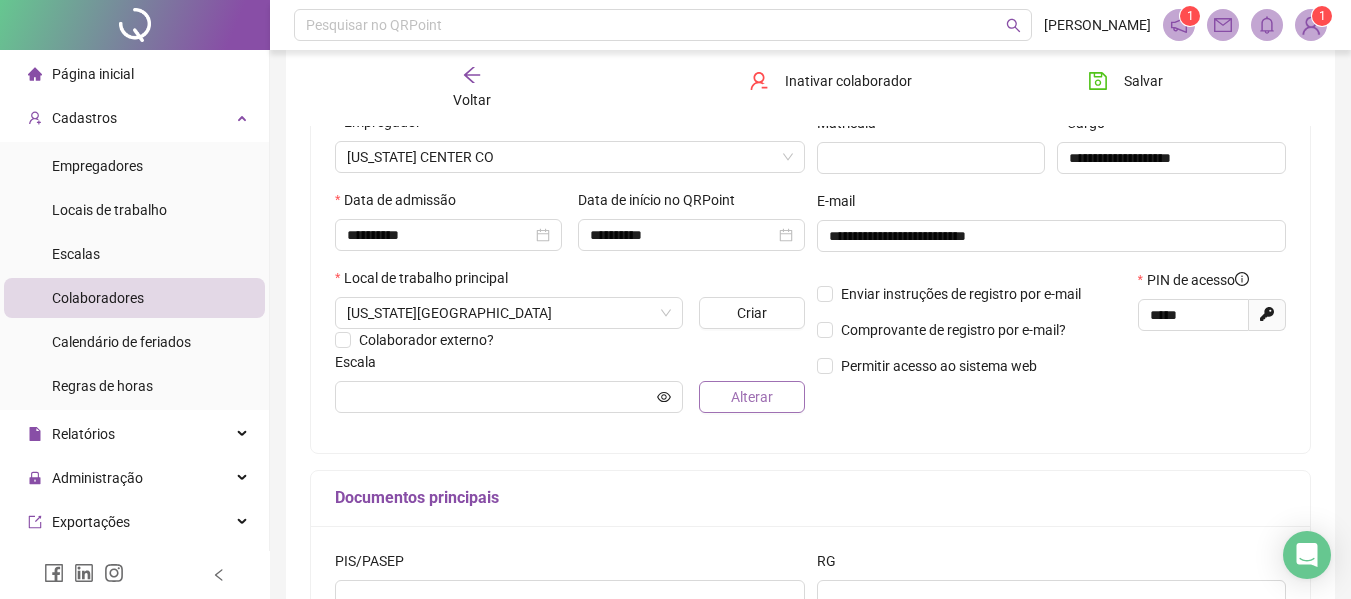 click on "Alterar" at bounding box center (752, 397) 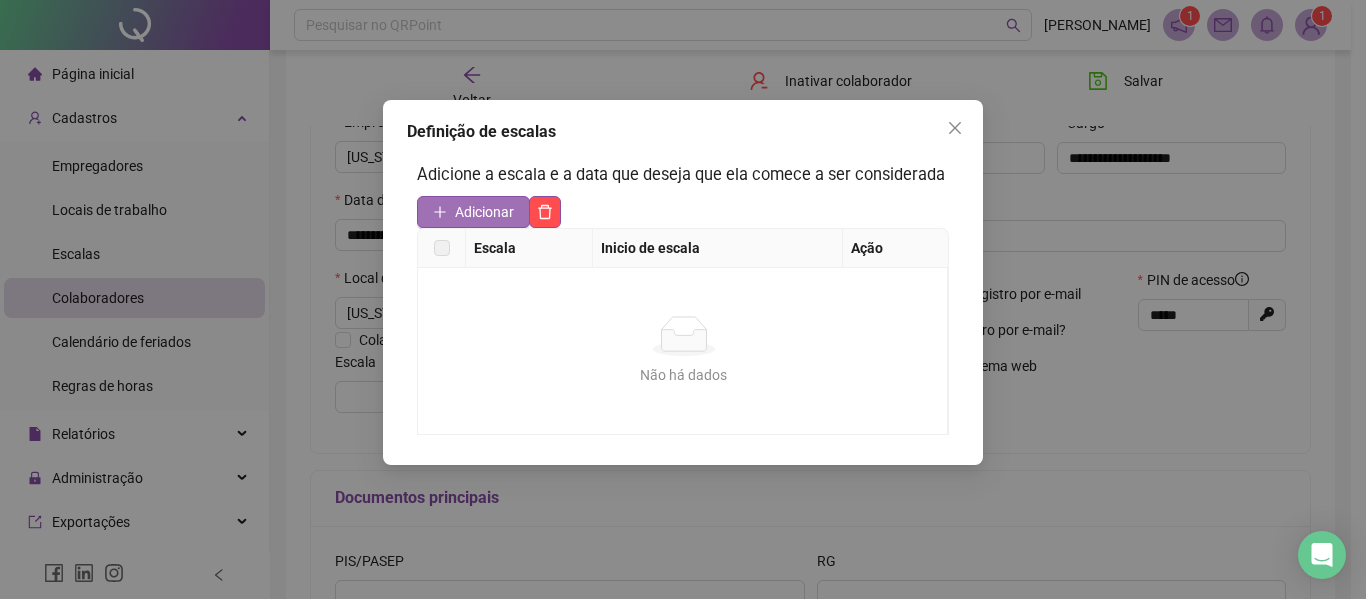 click on "Adicionar" at bounding box center (484, 212) 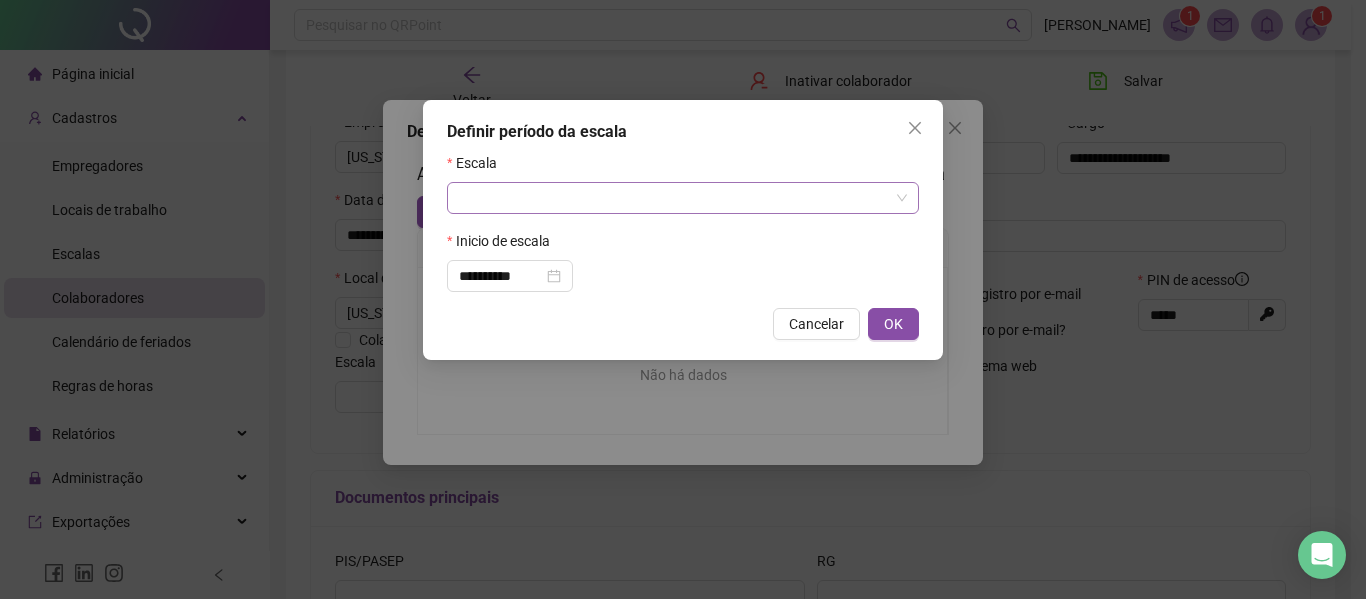 click at bounding box center (677, 198) 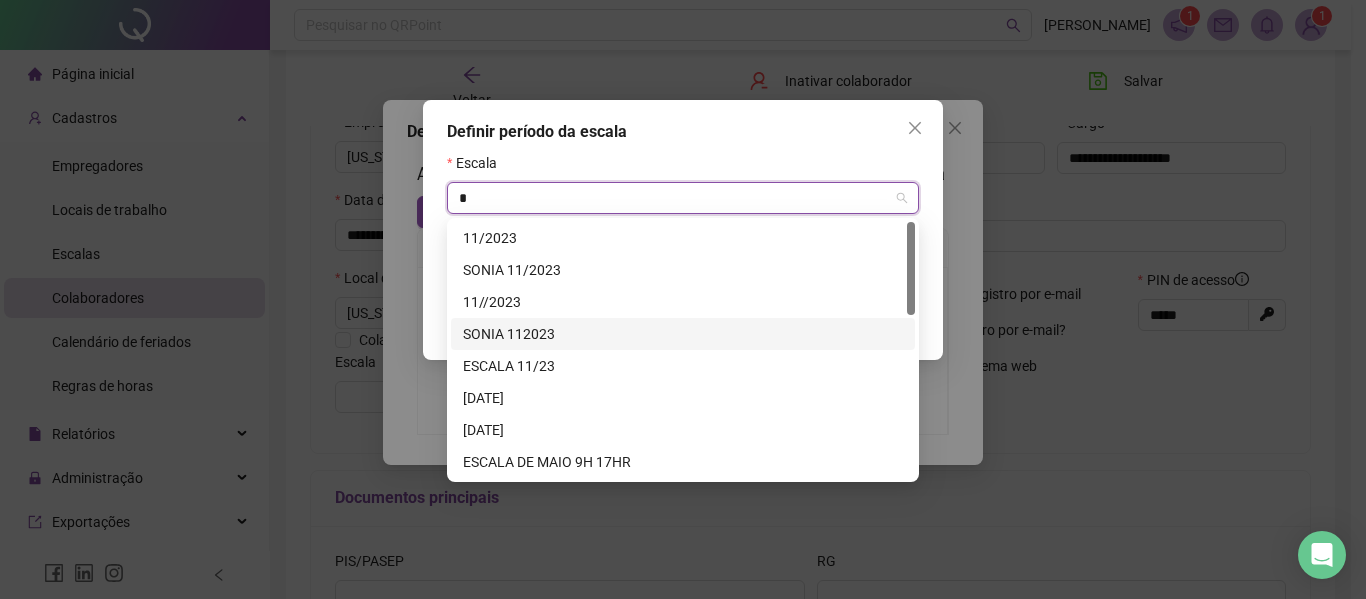 type on "**" 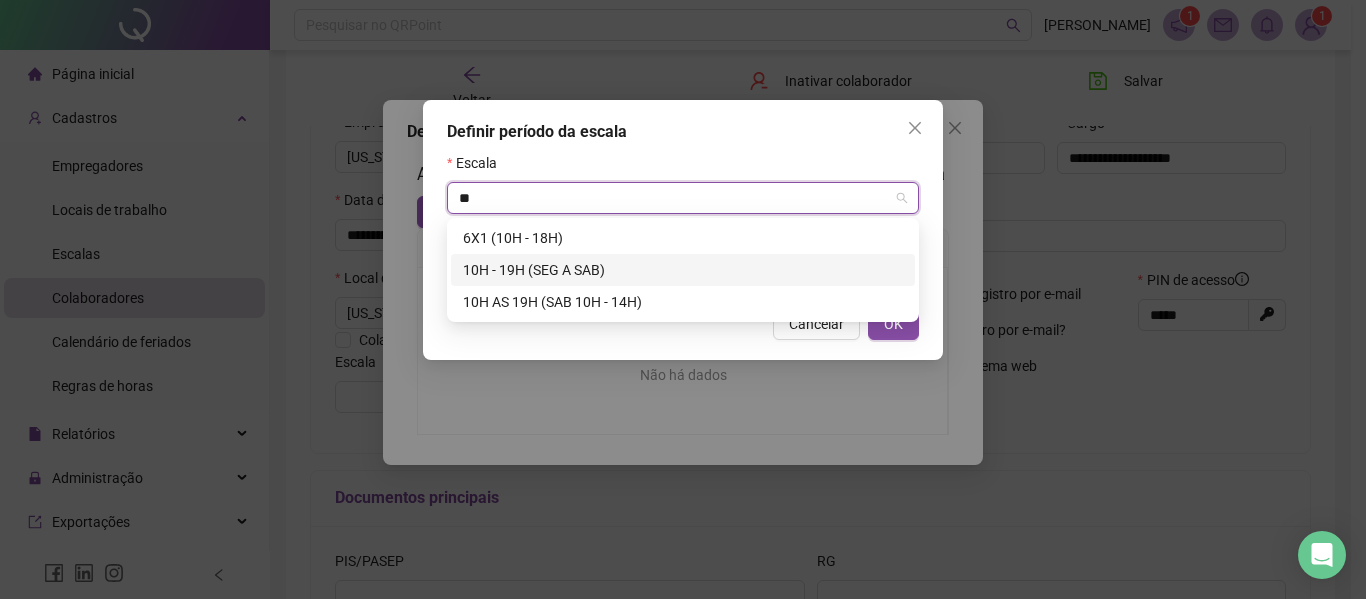 click on "10H - 19H (SEG A SAB)" at bounding box center [683, 270] 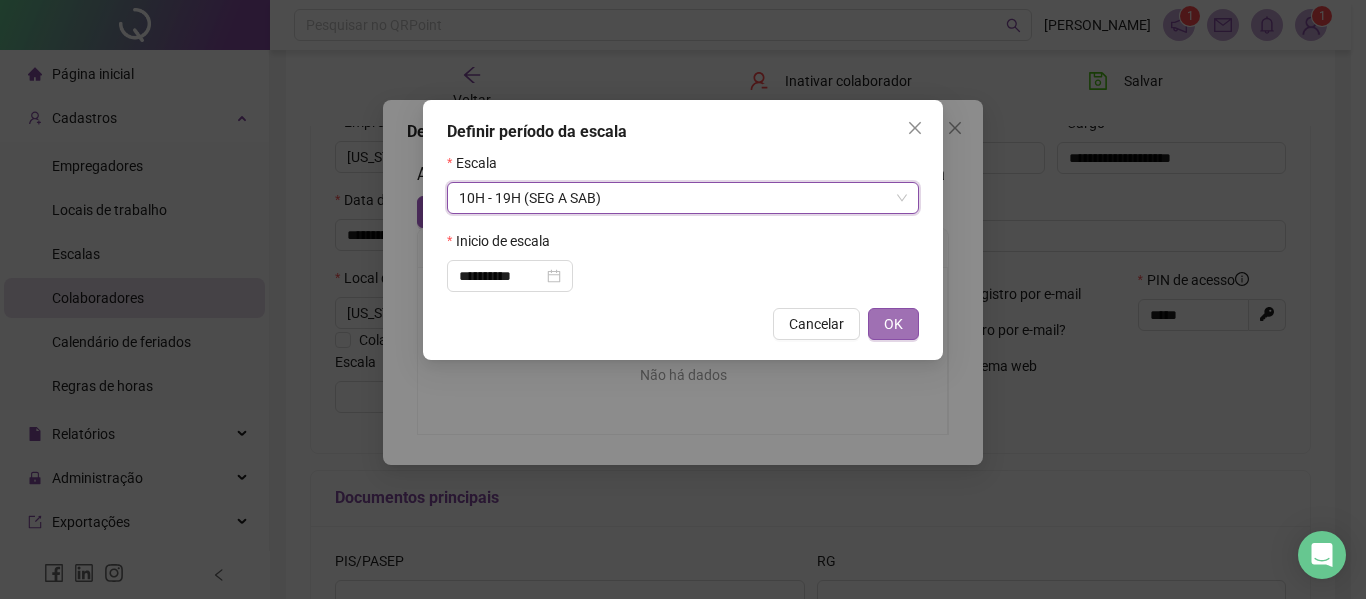 click on "OK" at bounding box center [893, 324] 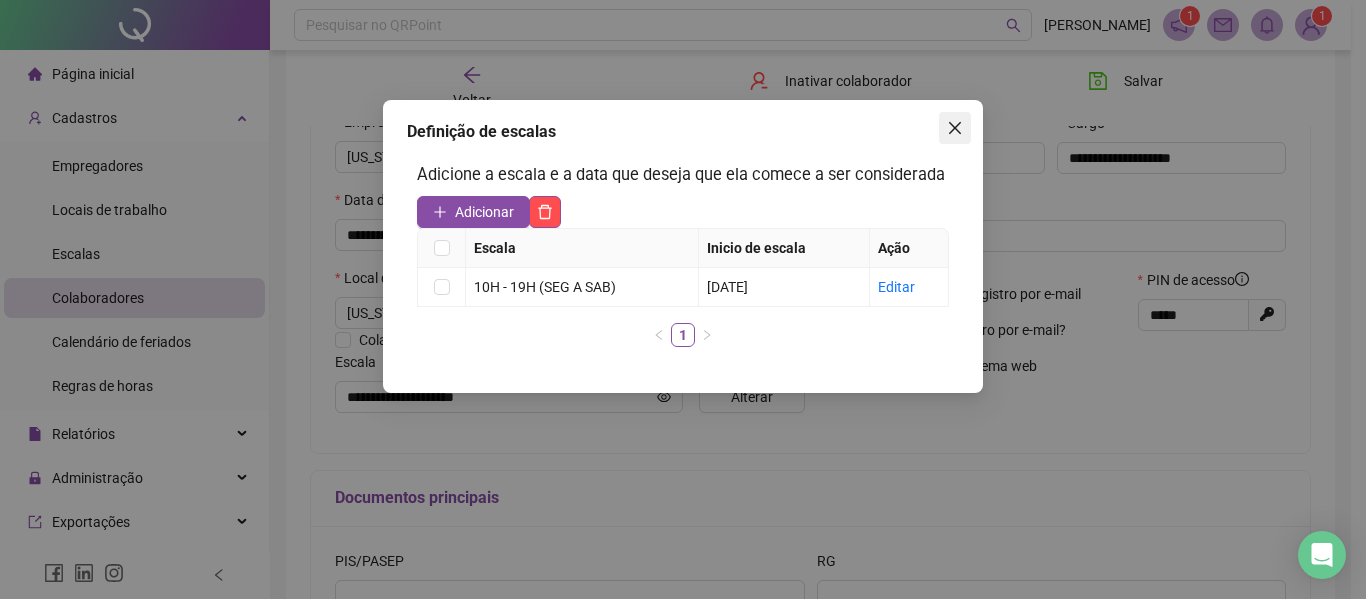 click 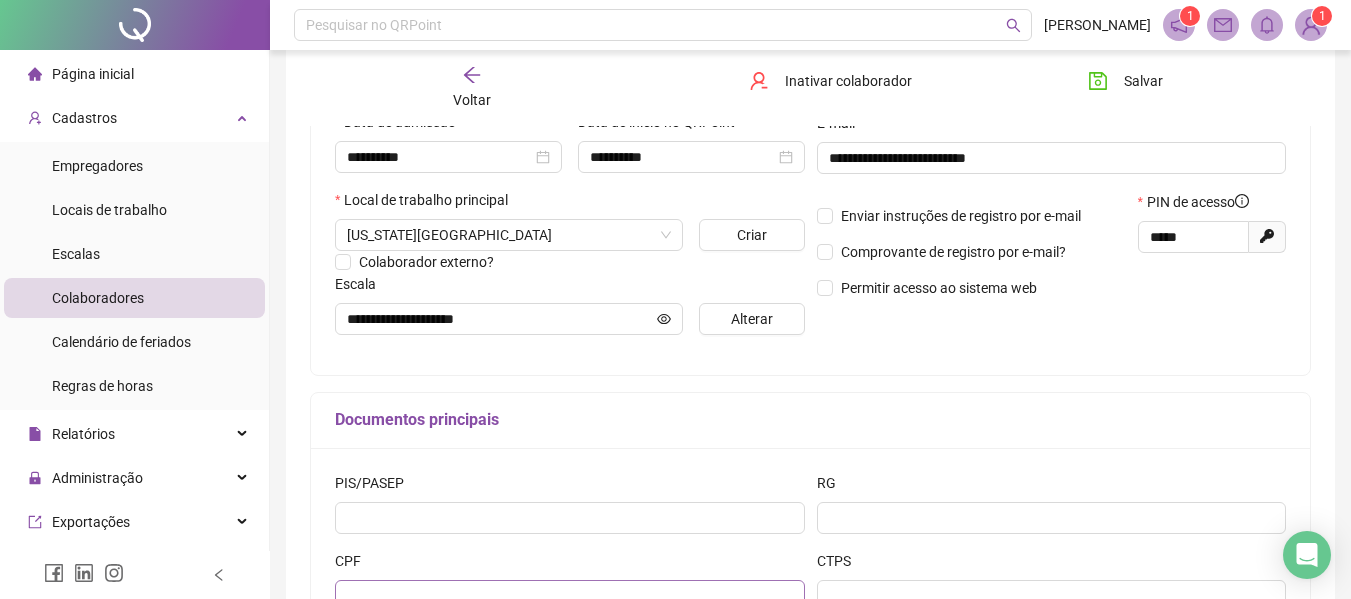 scroll, scrollTop: 400, scrollLeft: 0, axis: vertical 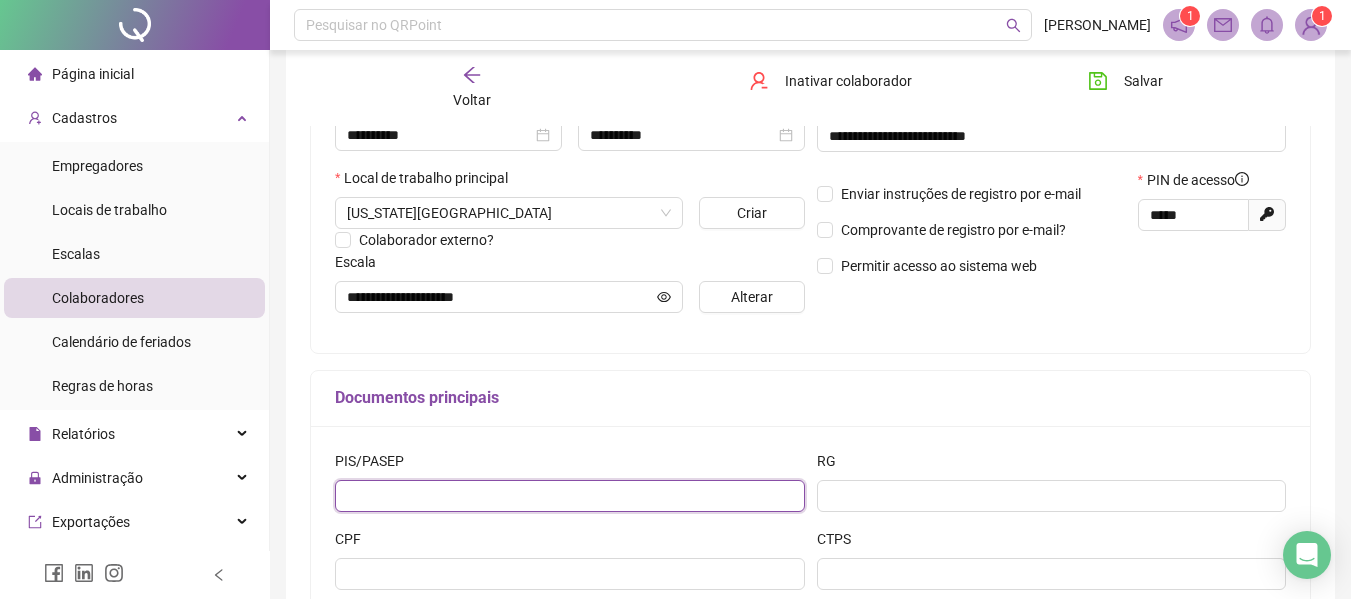click at bounding box center (570, 496) 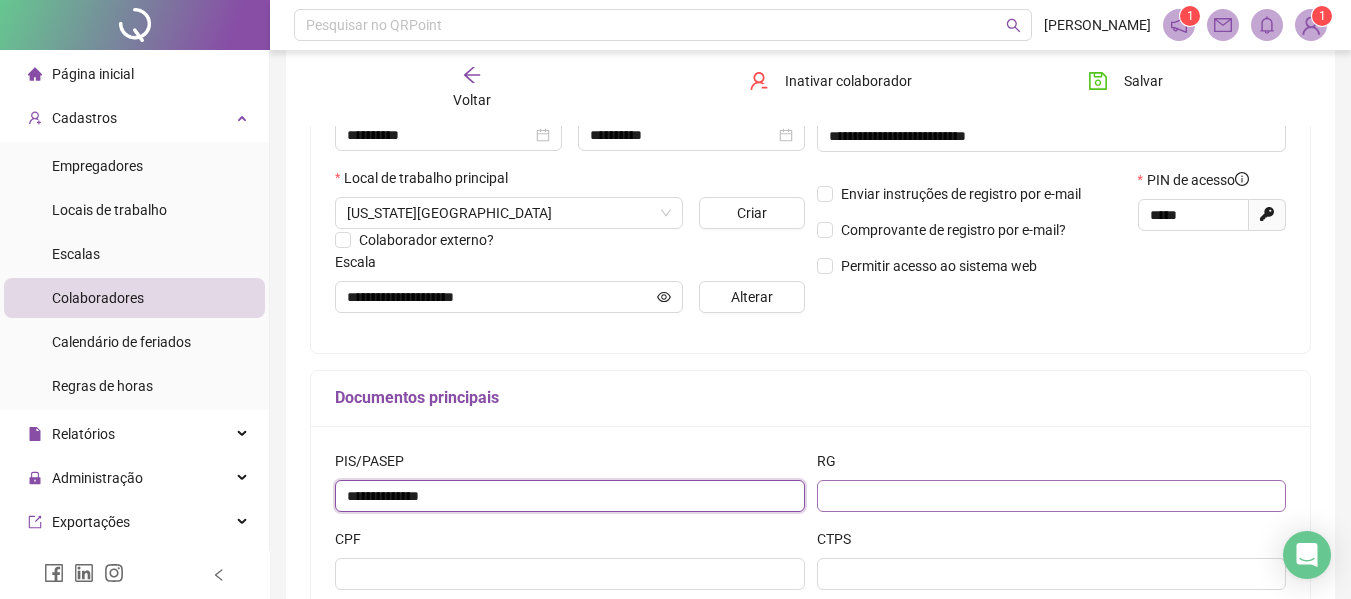 type on "**********" 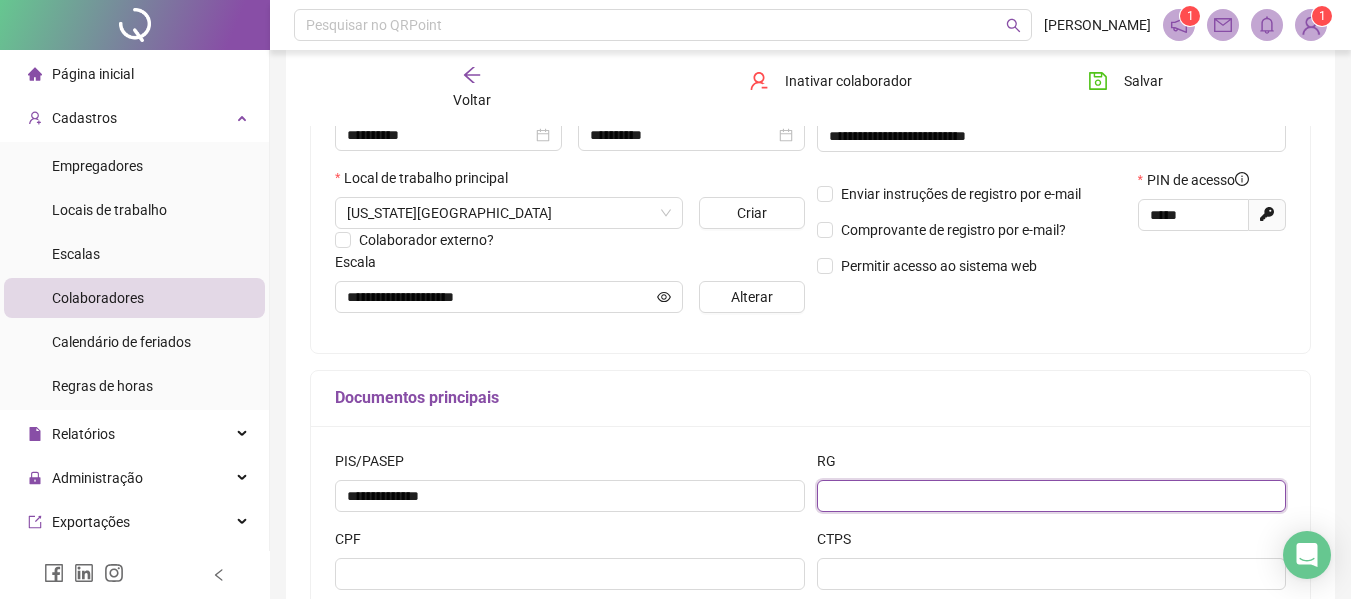 click at bounding box center (1052, 496) 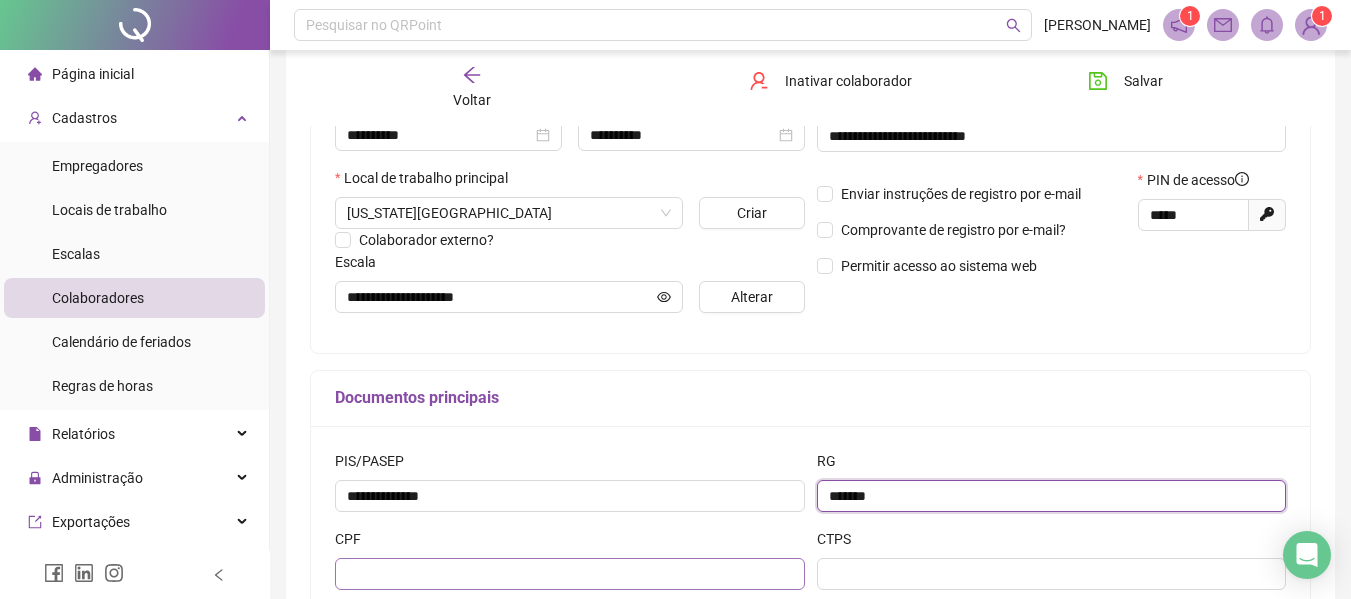 type on "*******" 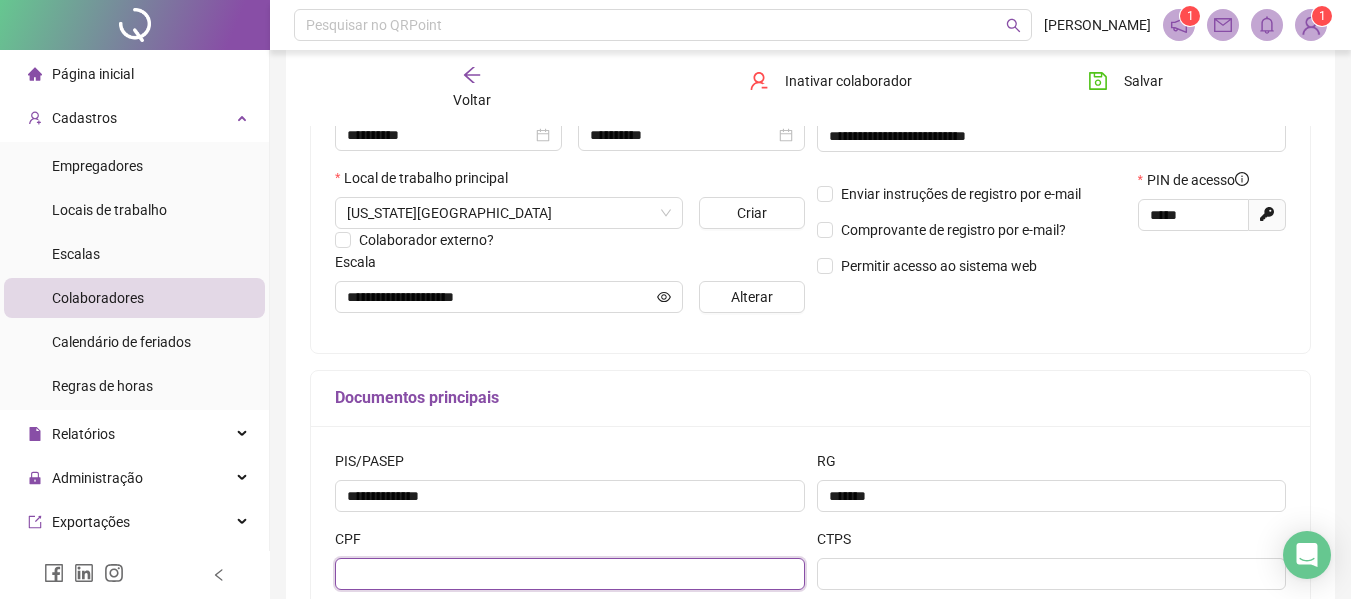 click at bounding box center [570, 574] 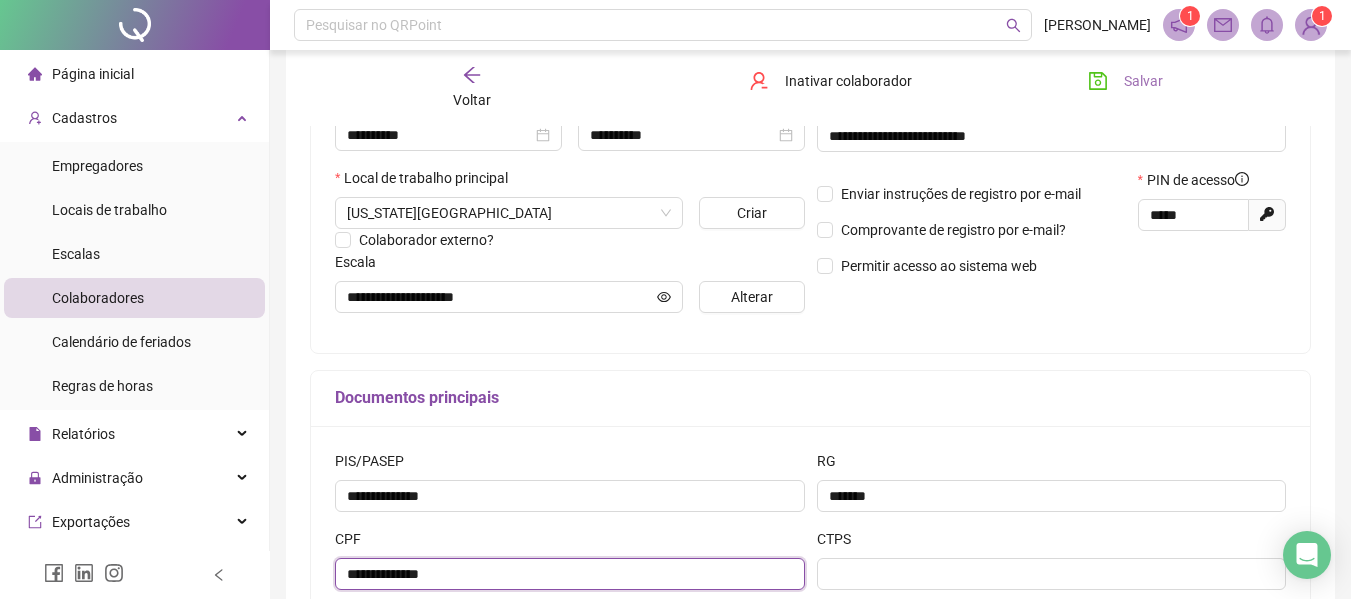 type on "**********" 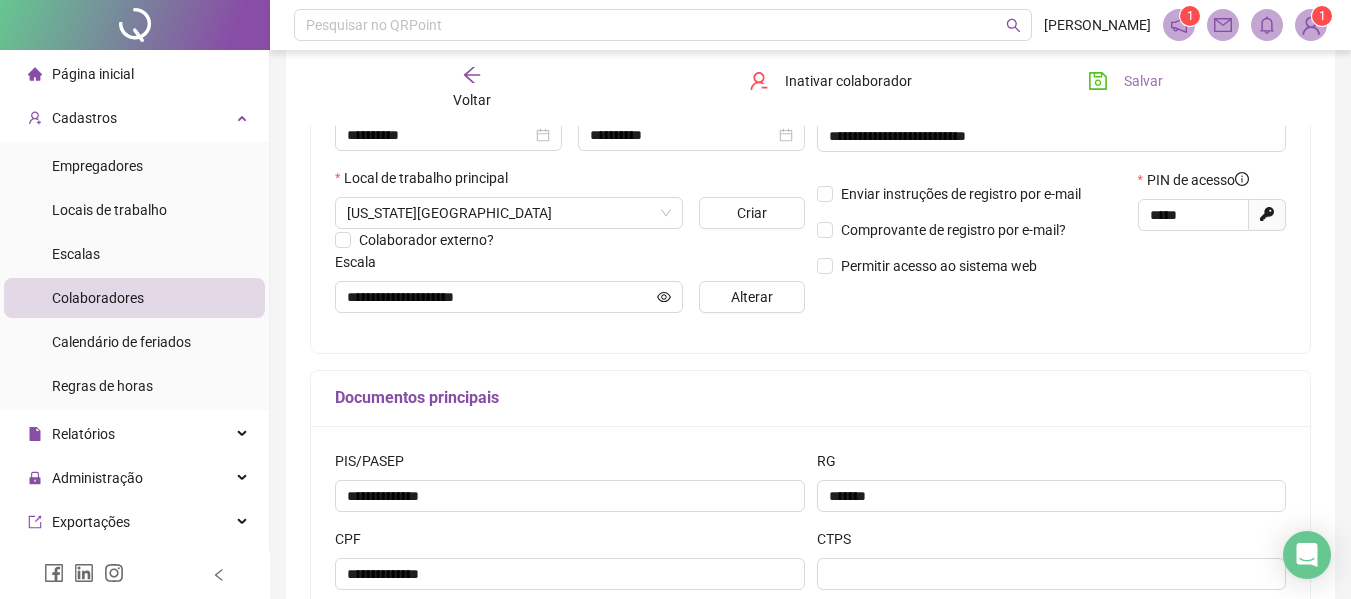 click on "Salvar" at bounding box center (1143, 81) 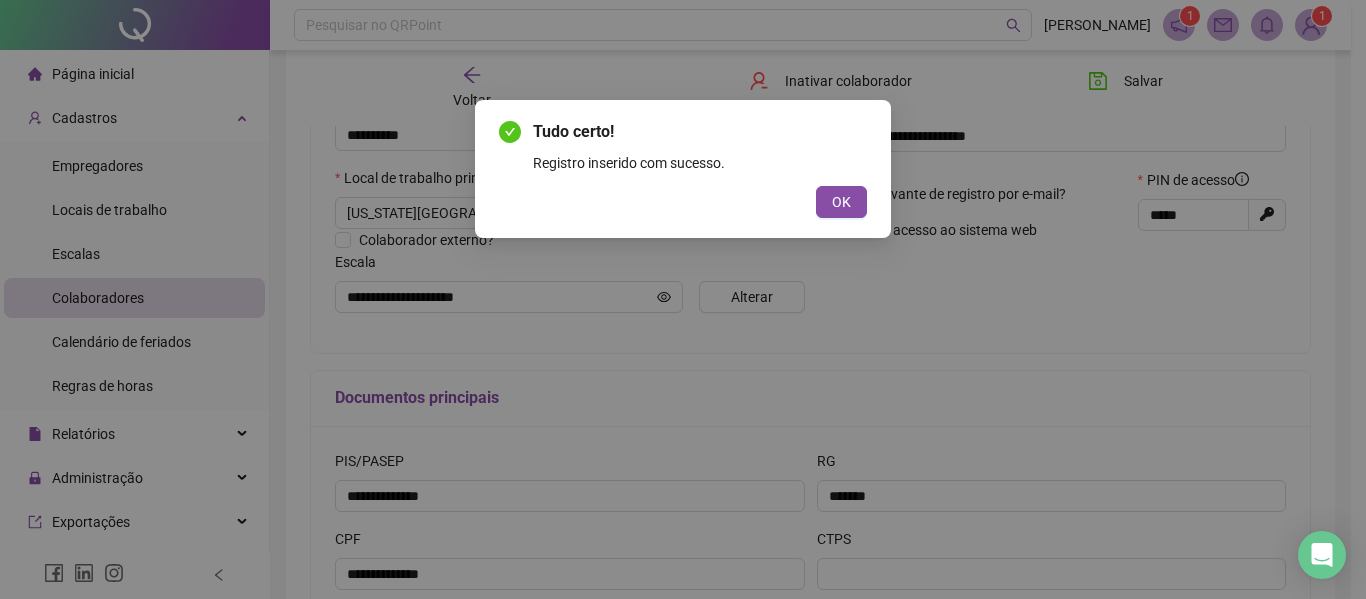 click on "OK" at bounding box center (841, 202) 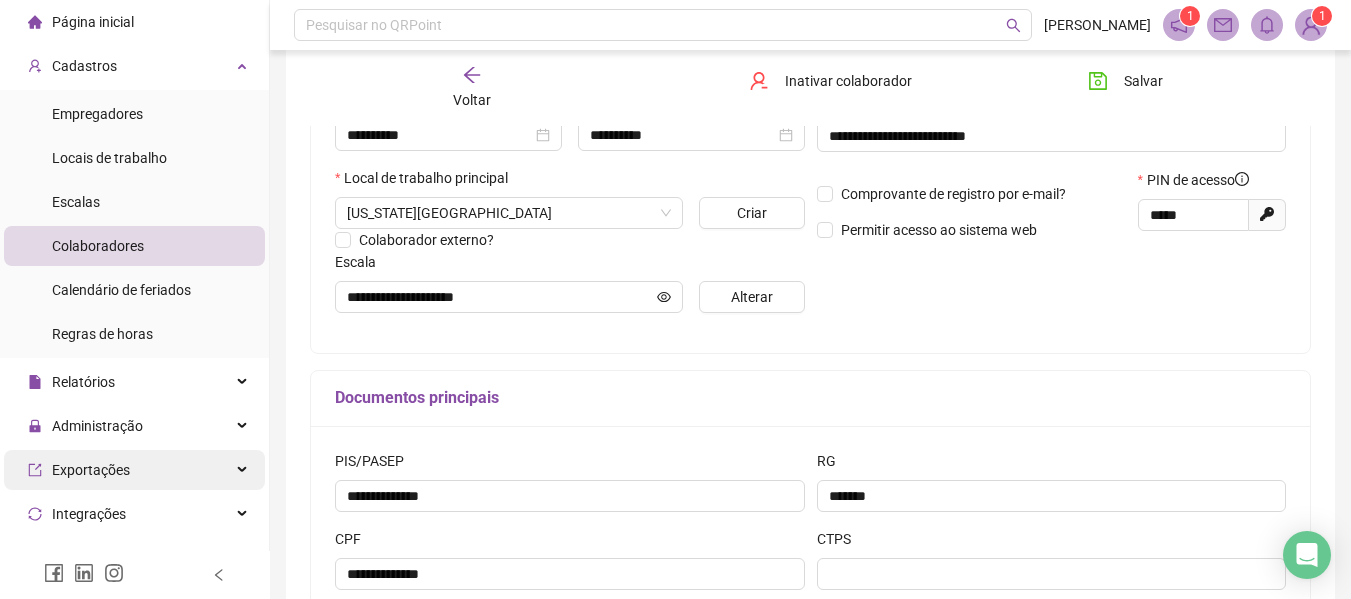 scroll, scrollTop: 100, scrollLeft: 0, axis: vertical 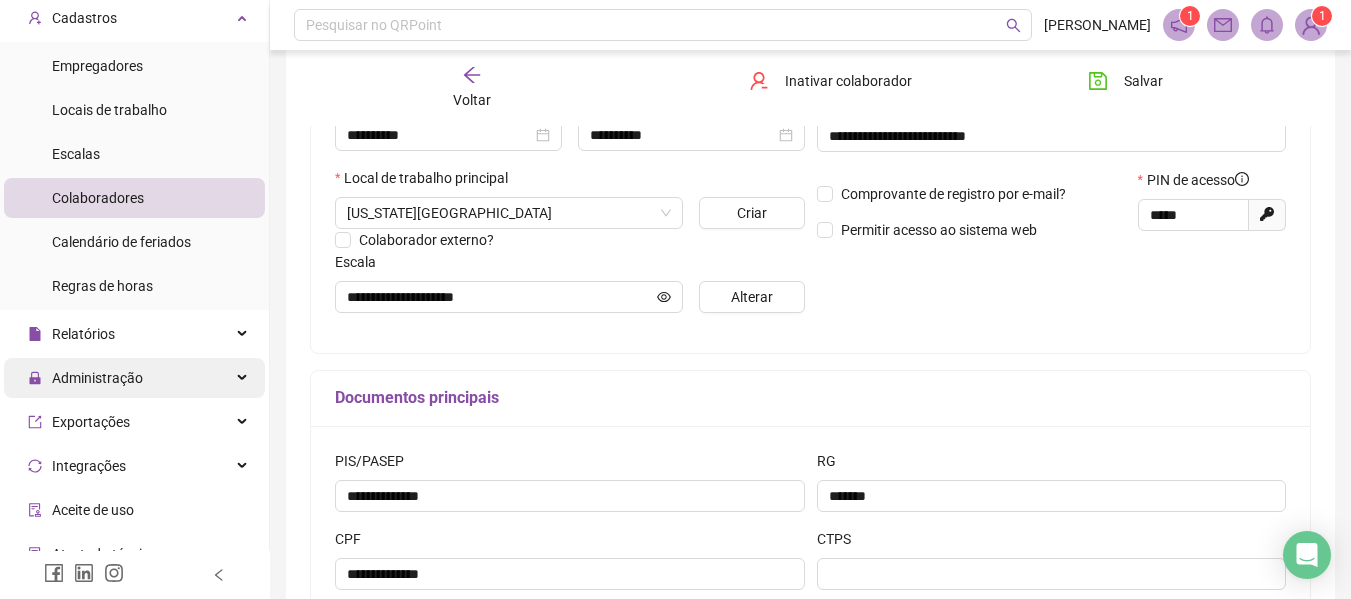 click on "Administração" at bounding box center [97, 378] 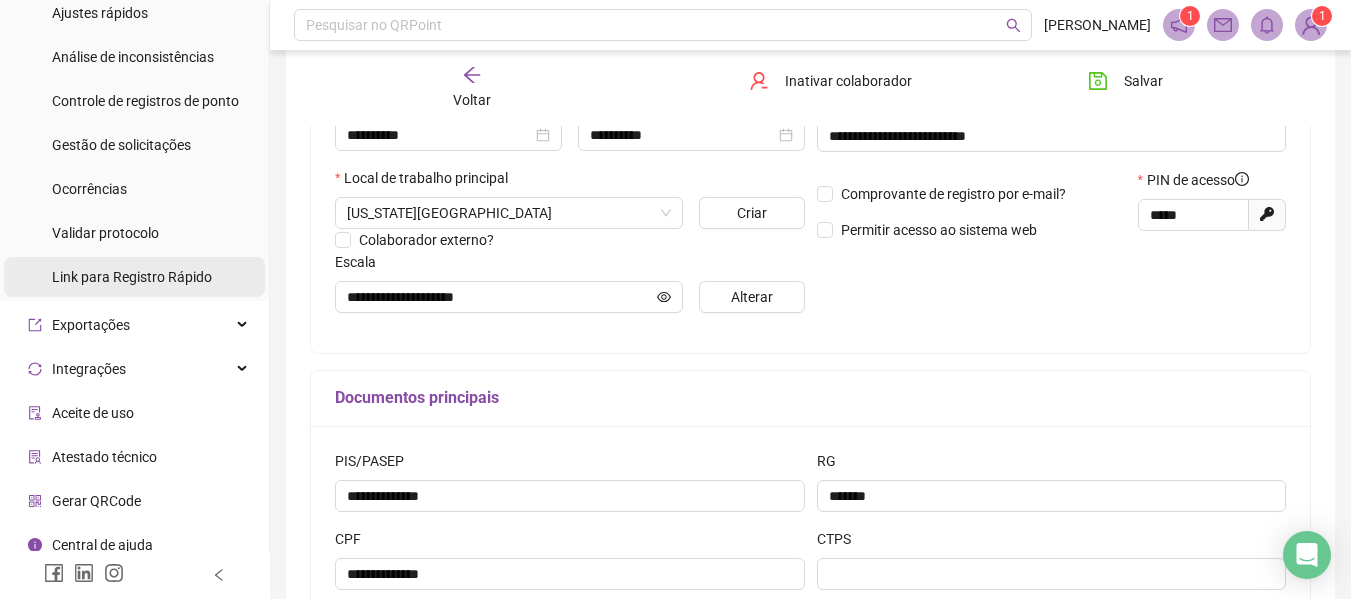scroll, scrollTop: 571, scrollLeft: 0, axis: vertical 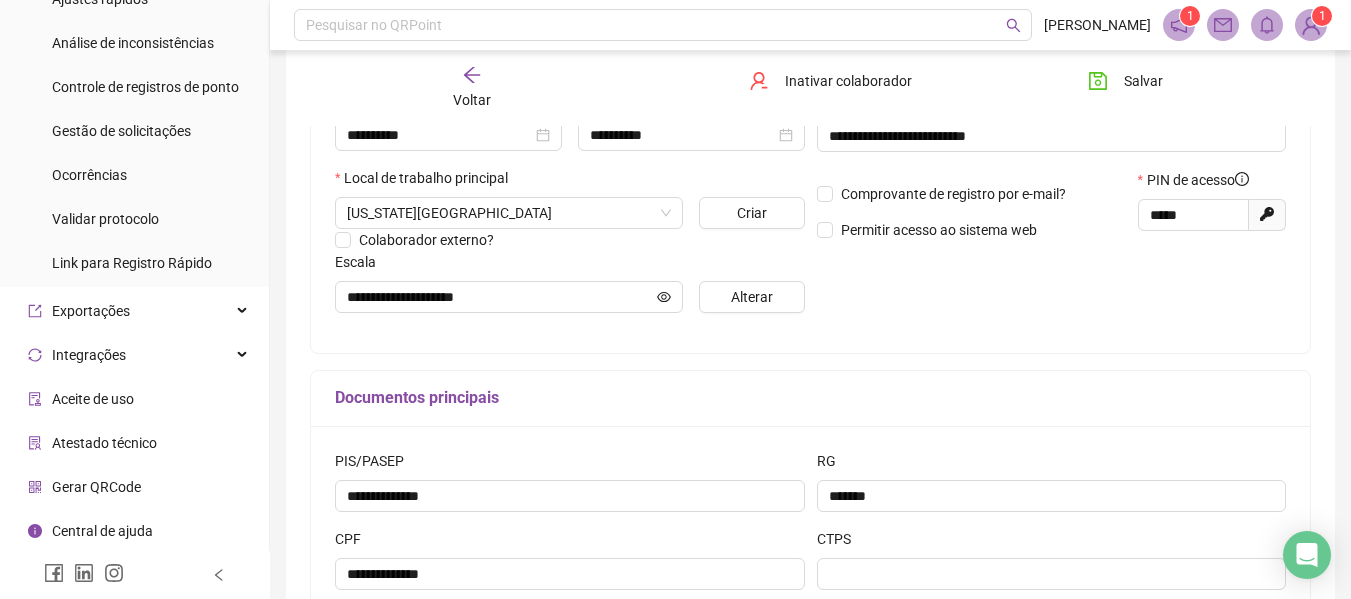 click on "Gerar QRCode" at bounding box center [96, 487] 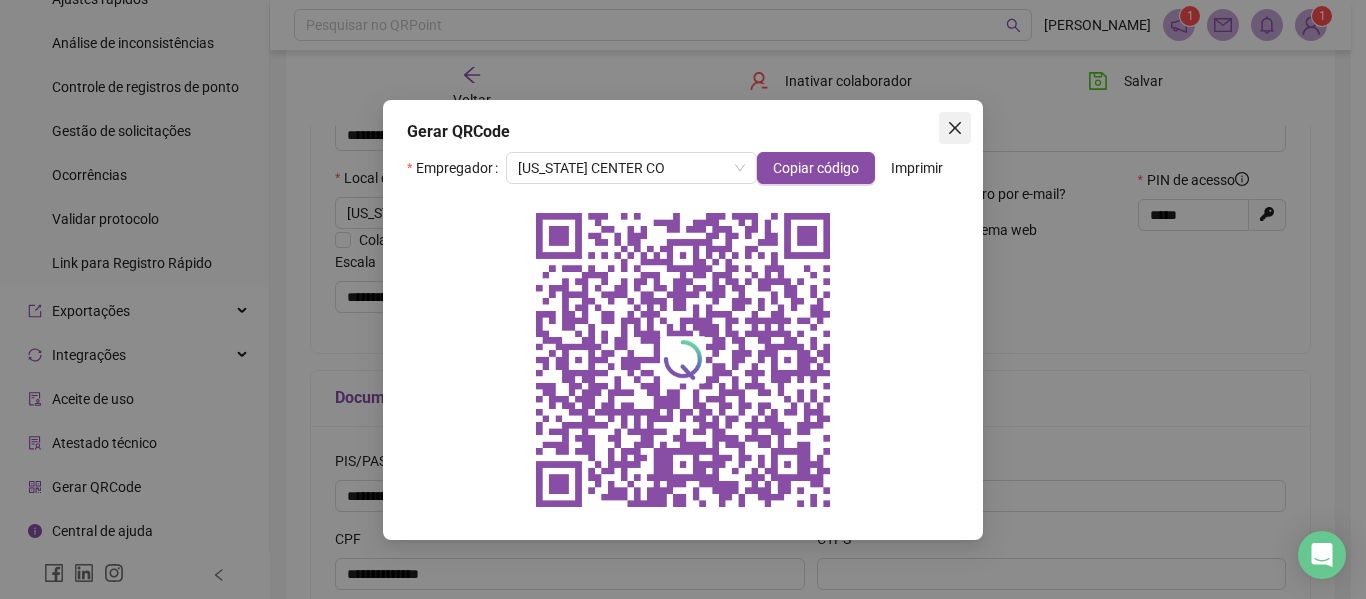 click 